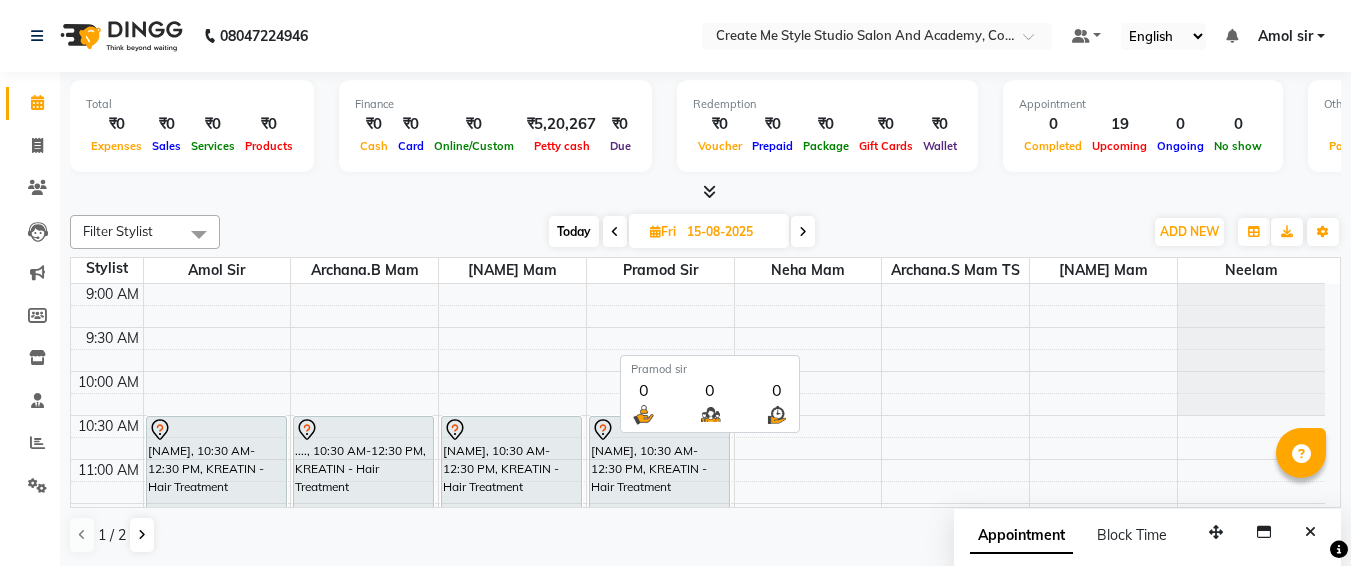 scroll, scrollTop: 0, scrollLeft: 0, axis: both 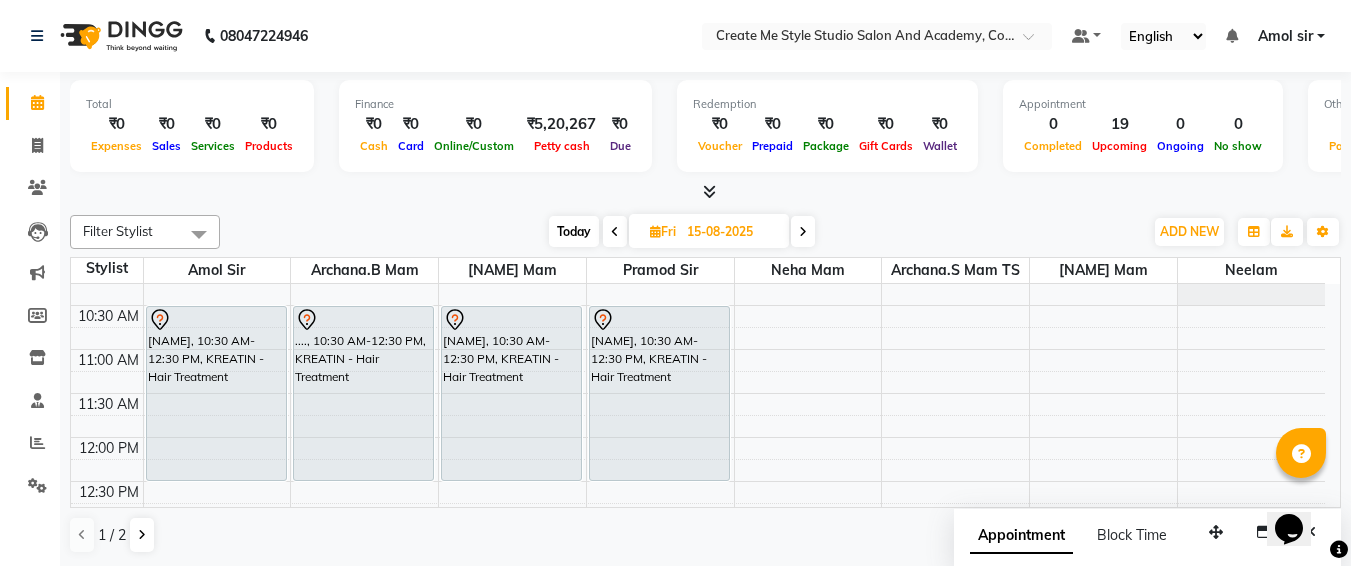 click on "15-08-2025" at bounding box center [731, 232] 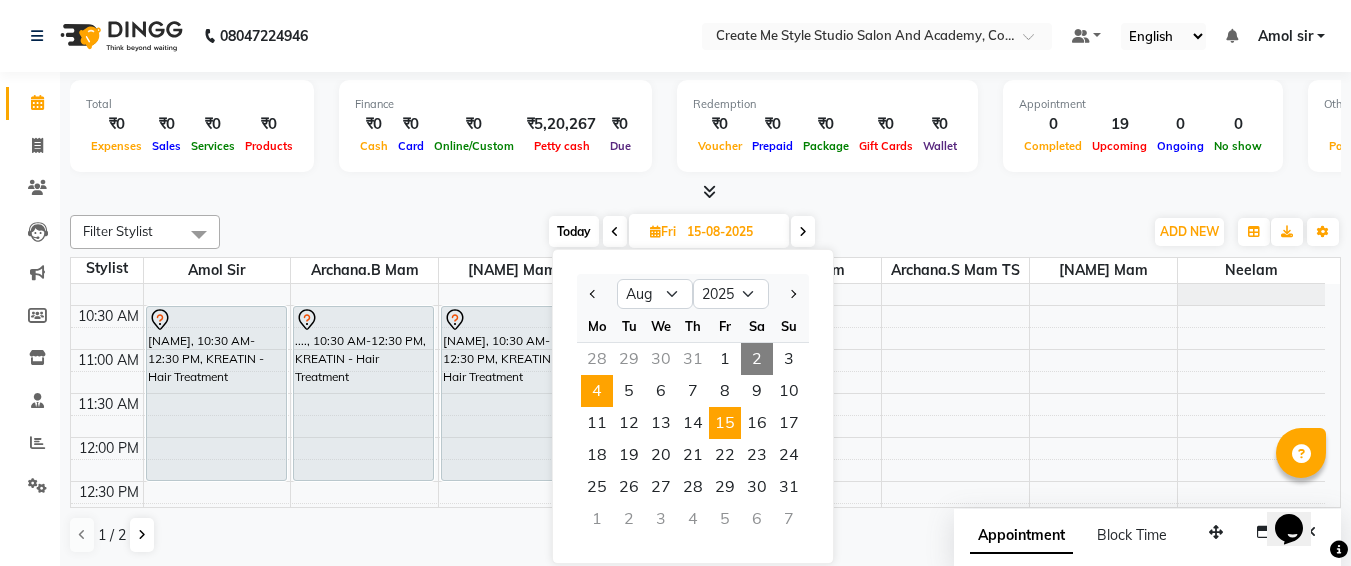 click on "4" at bounding box center (597, 391) 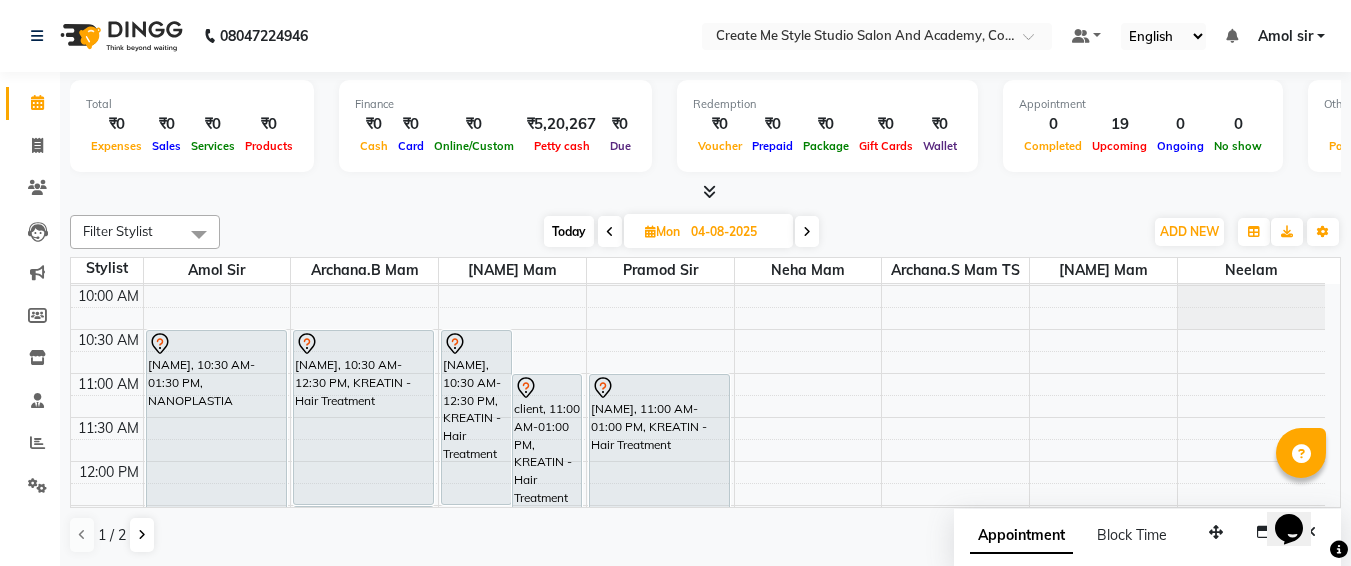 scroll, scrollTop: 87, scrollLeft: 0, axis: vertical 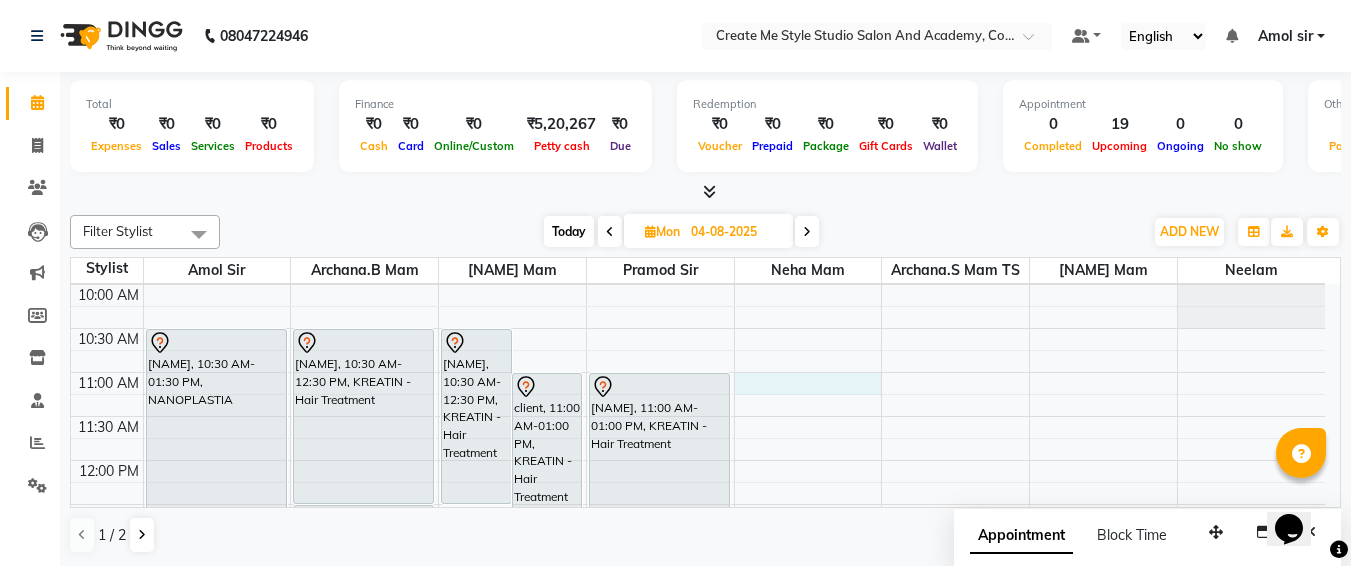 click on "9:00 AM 9:30 AM 10:00 AM 10:30 AM 11:00 AM 11:30 AM 12:00 PM 12:30 PM 1:00 PM 1:30 PM 2:00 PM 2:30 PM 3:00 PM 3:30 PM 4:00 PM 4:30 PM 5:00 PM 5:30 PM 6:00 PM 6:30 PM 7:00 PM 7:30 PM 8:00 PM 8:30 PM 9:00 PM 9:30 PM             [NAME], 10:30 AM-01:30 PM, NANOPLASTIA             [NAME], 01:30 PM-04:30 PM, NANOPLASTIA             [NAME], 10:30 AM-12:30 PM, KREATIN - Hair Treatment             [NAME], 12:30 PM-03:00 PM, Hair - Hair Straightening             [NAME], 10:30 AM-12:30 PM, KREATIN - Hair Treatment             [NAME], 11:00 AM-01:00 PM, KREATIN - Hair Treatment             [NAME], 11:00 AM-01:00 PM, KREATIN - Hair Treatment" at bounding box center [698, 768] 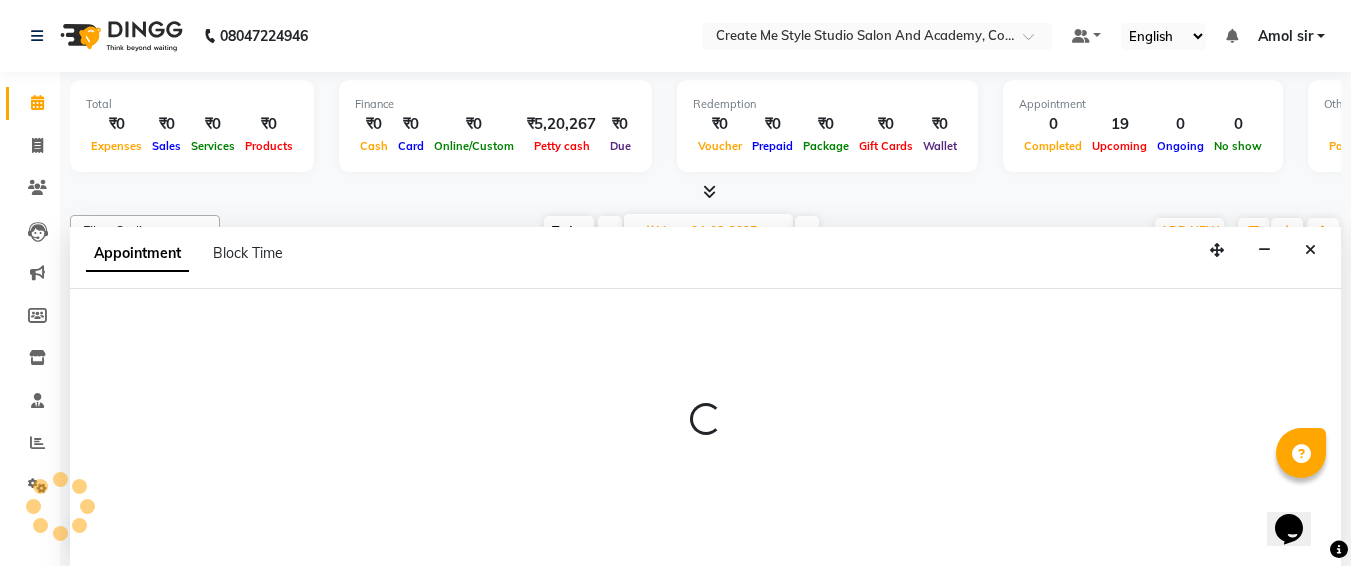 select on "79117" 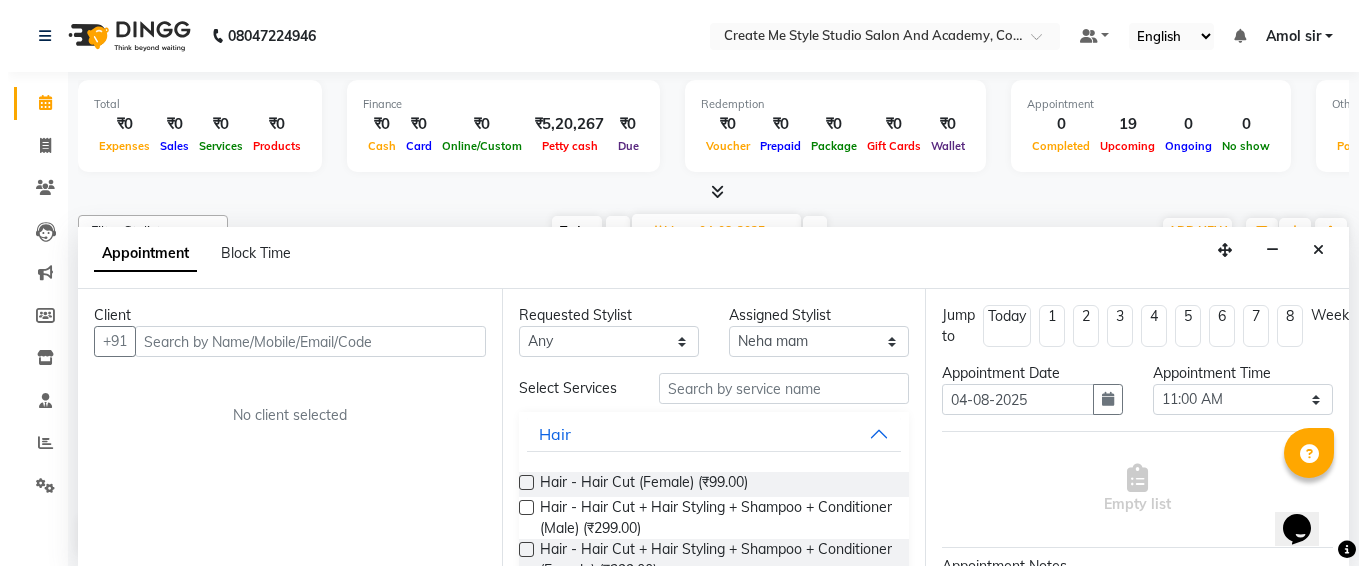scroll, scrollTop: 1, scrollLeft: 0, axis: vertical 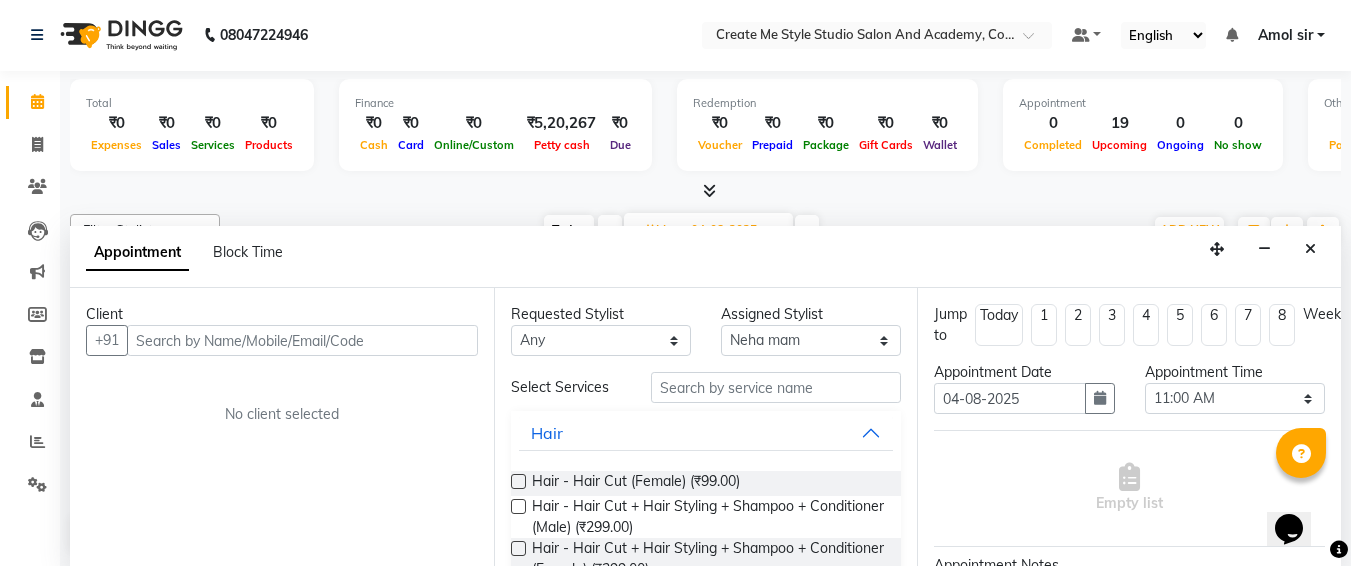 click at bounding box center [302, 340] 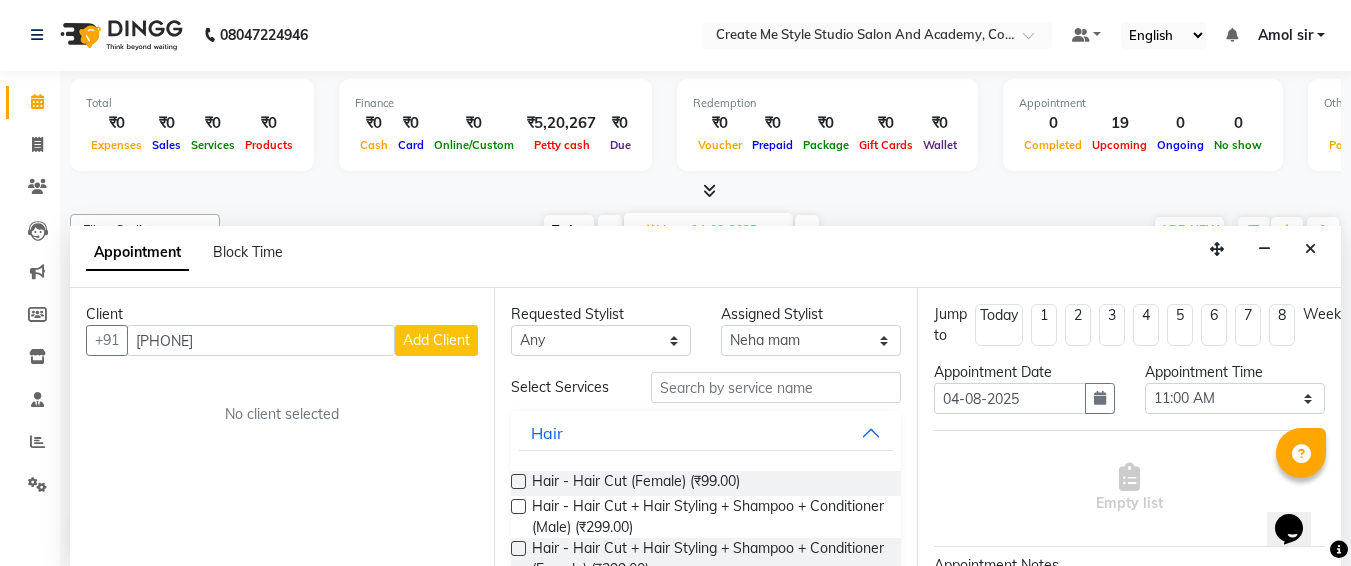 type on "[PHONE]" 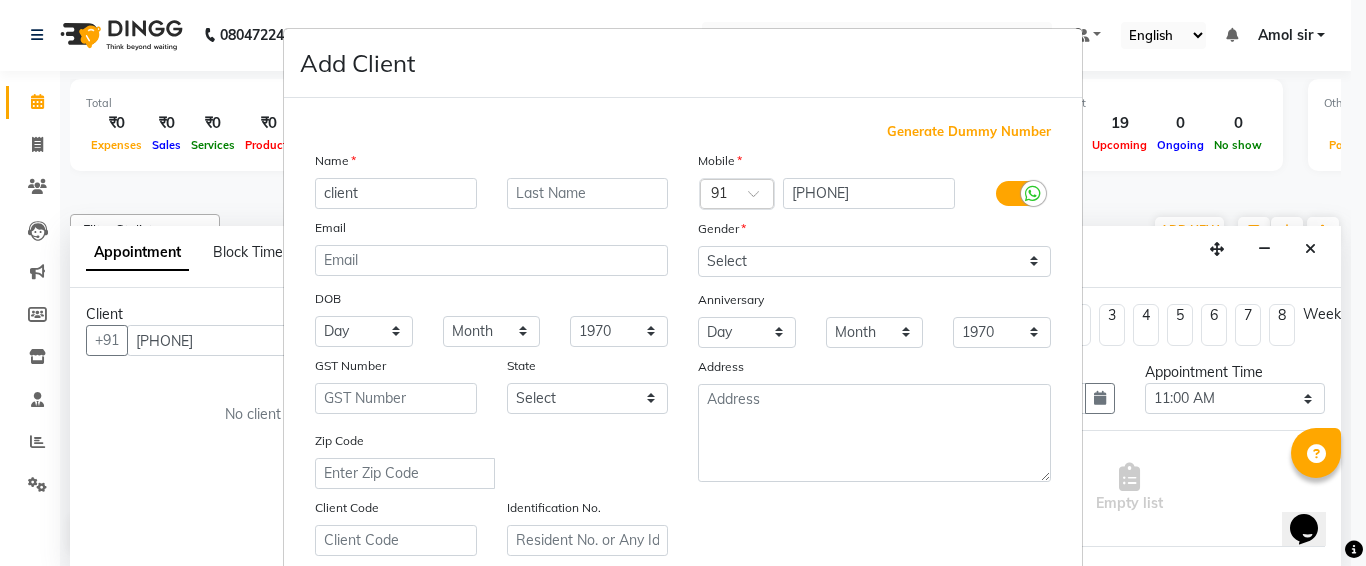type on "client" 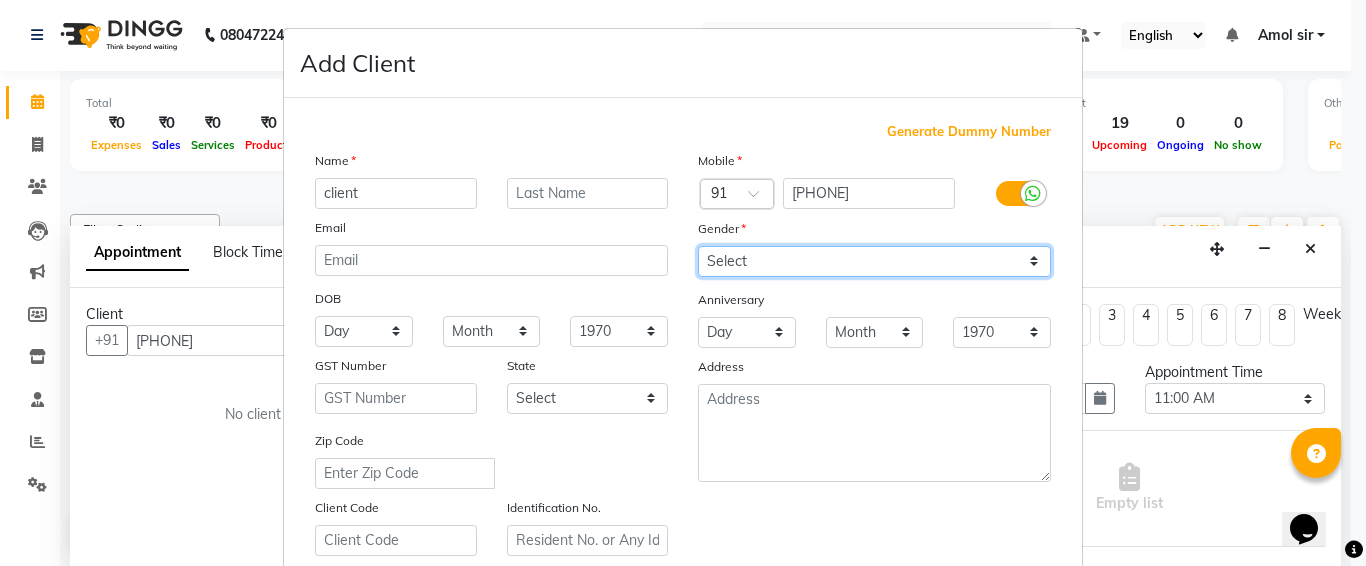 click on "Select Male Female Other Prefer Not To Say" at bounding box center [874, 261] 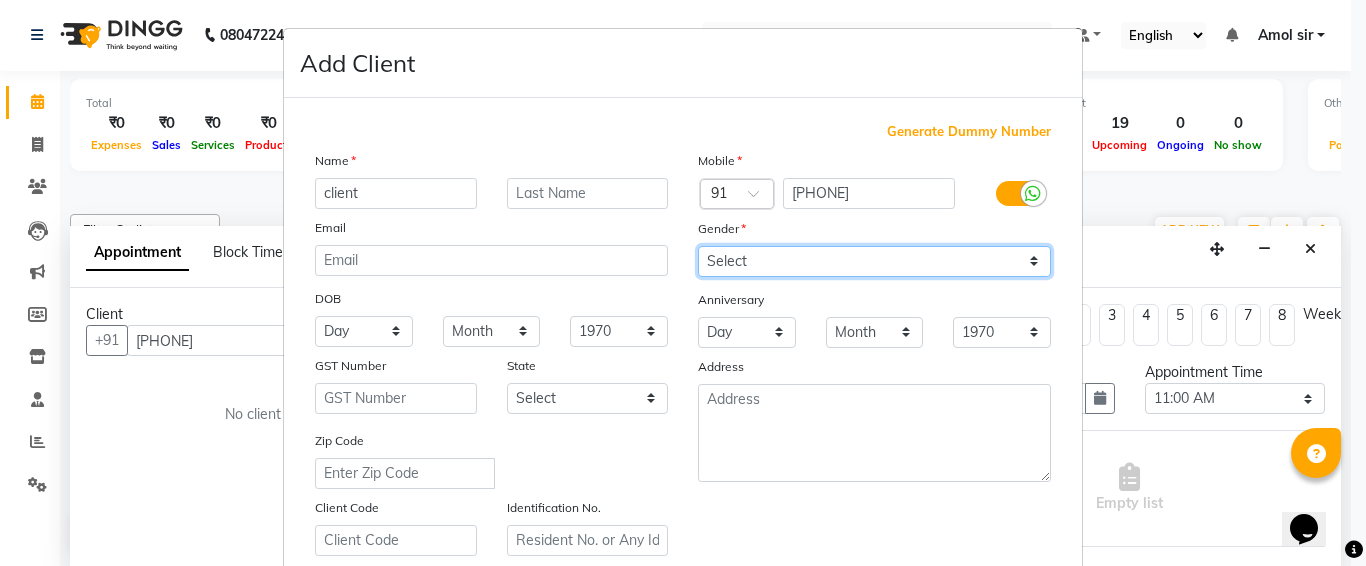 select on "female" 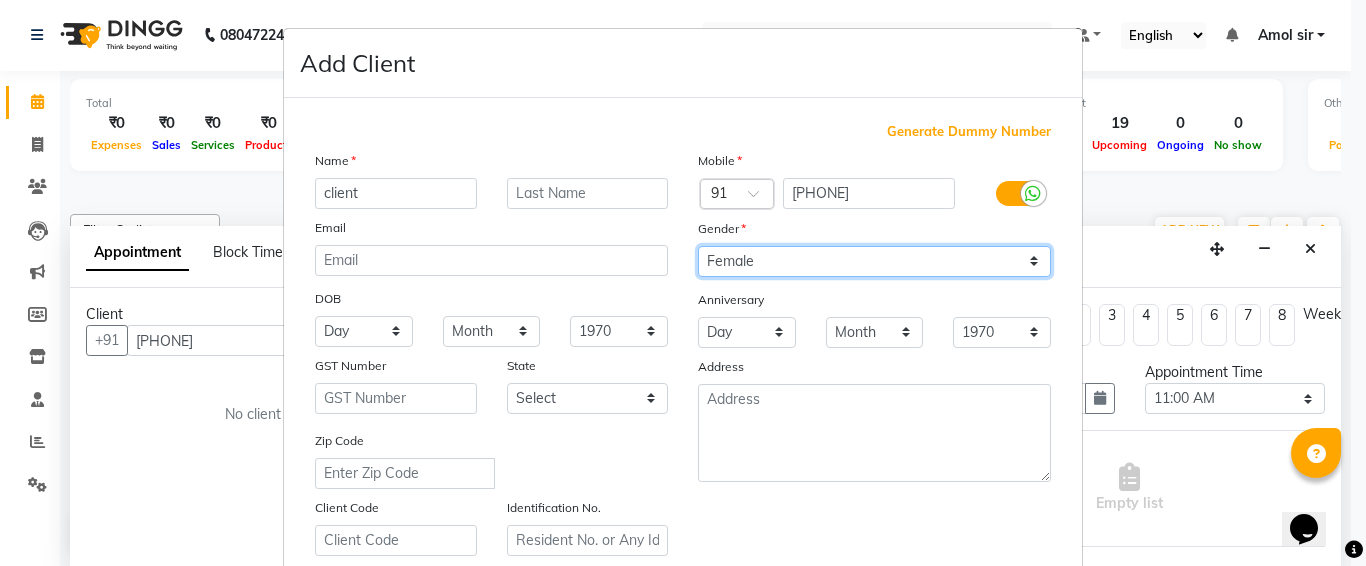 click on "Select Male Female Other Prefer Not To Say" at bounding box center [874, 261] 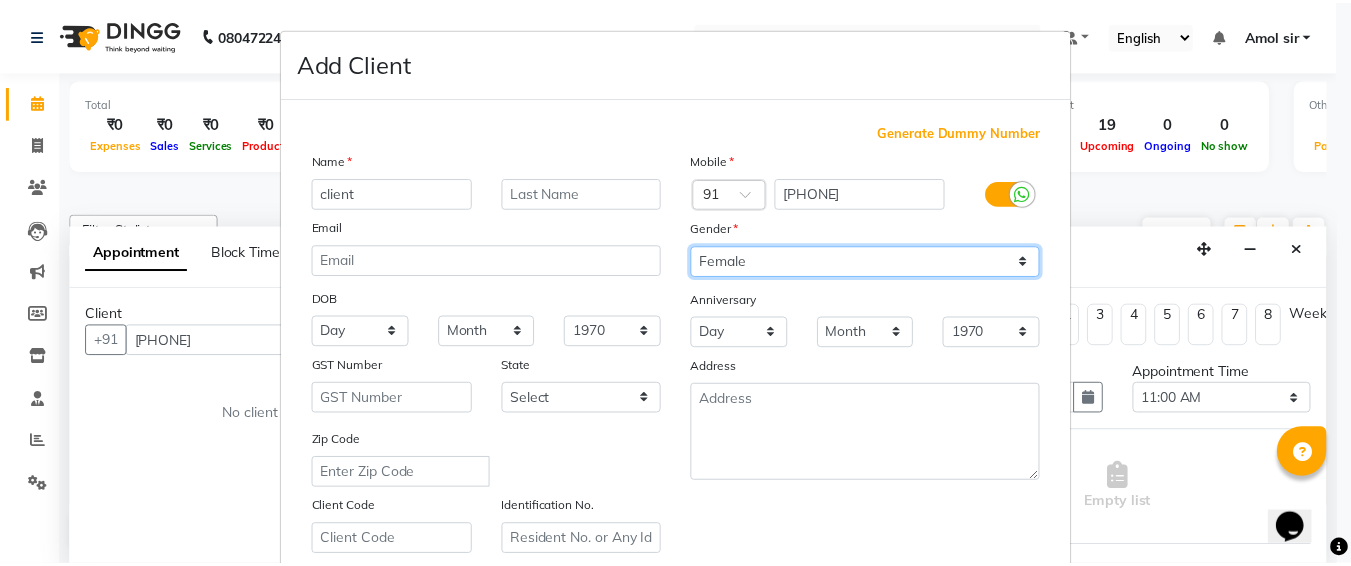 scroll, scrollTop: 357, scrollLeft: 0, axis: vertical 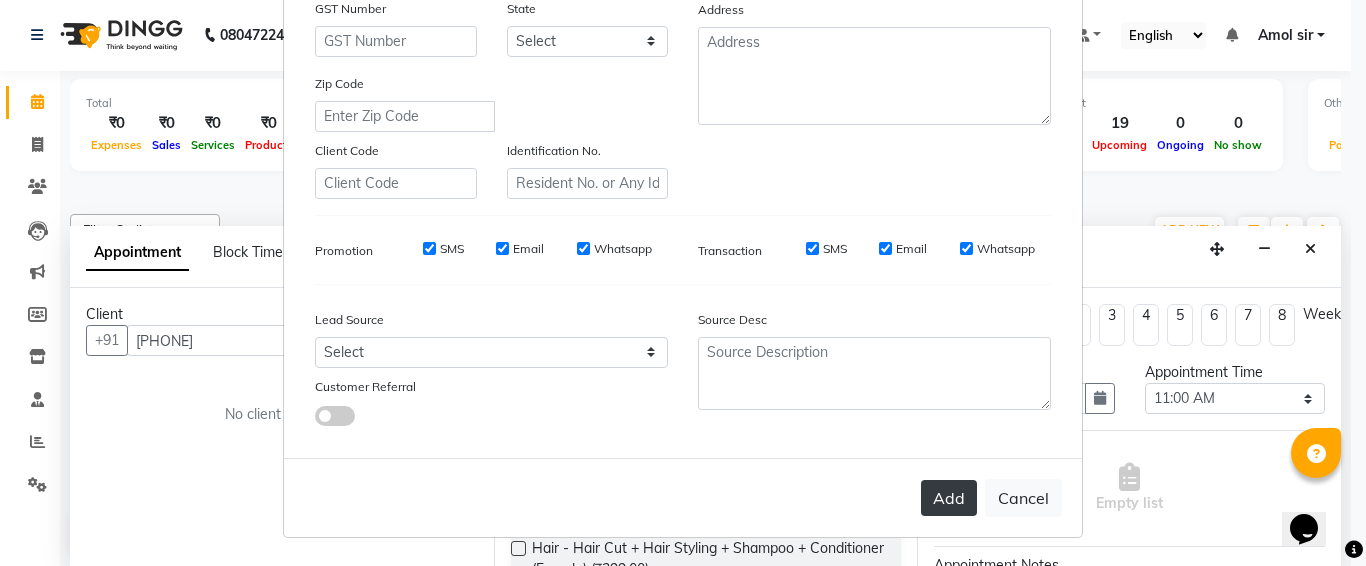 click on "Add" at bounding box center (949, 498) 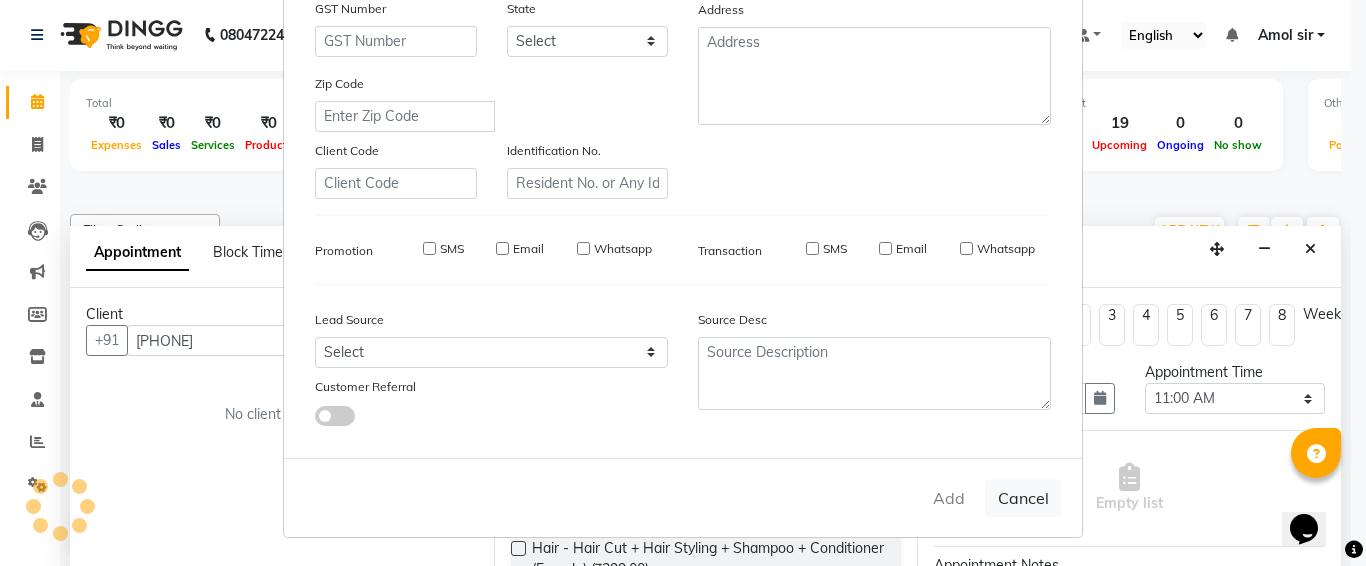 type 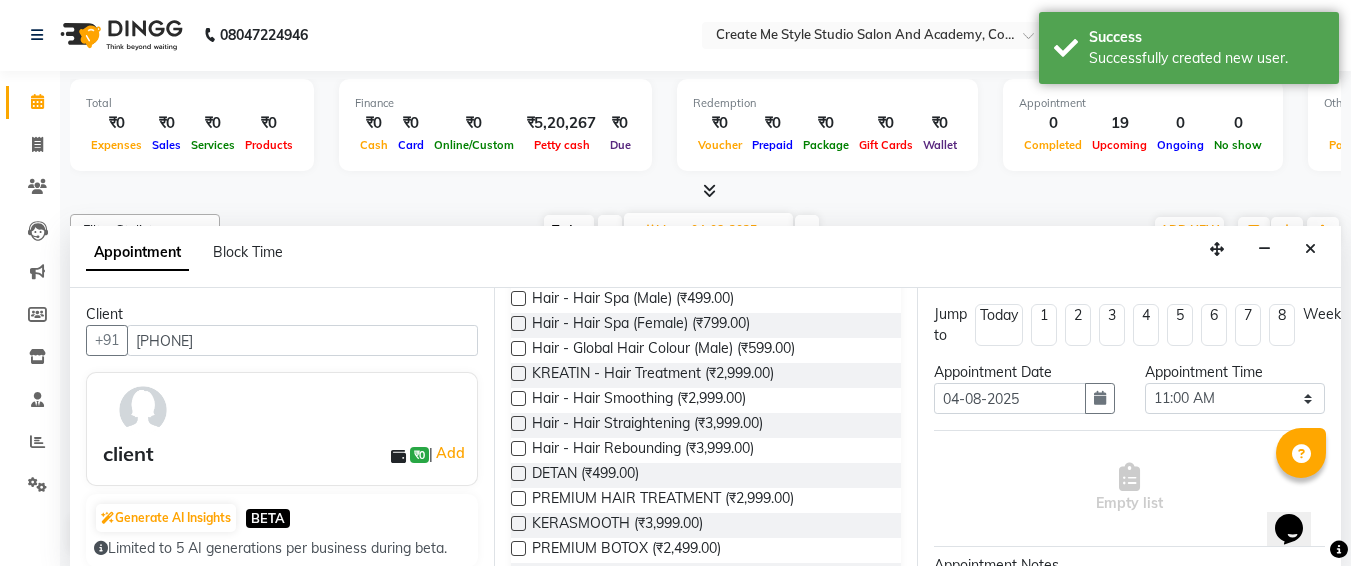 scroll, scrollTop: 344, scrollLeft: 0, axis: vertical 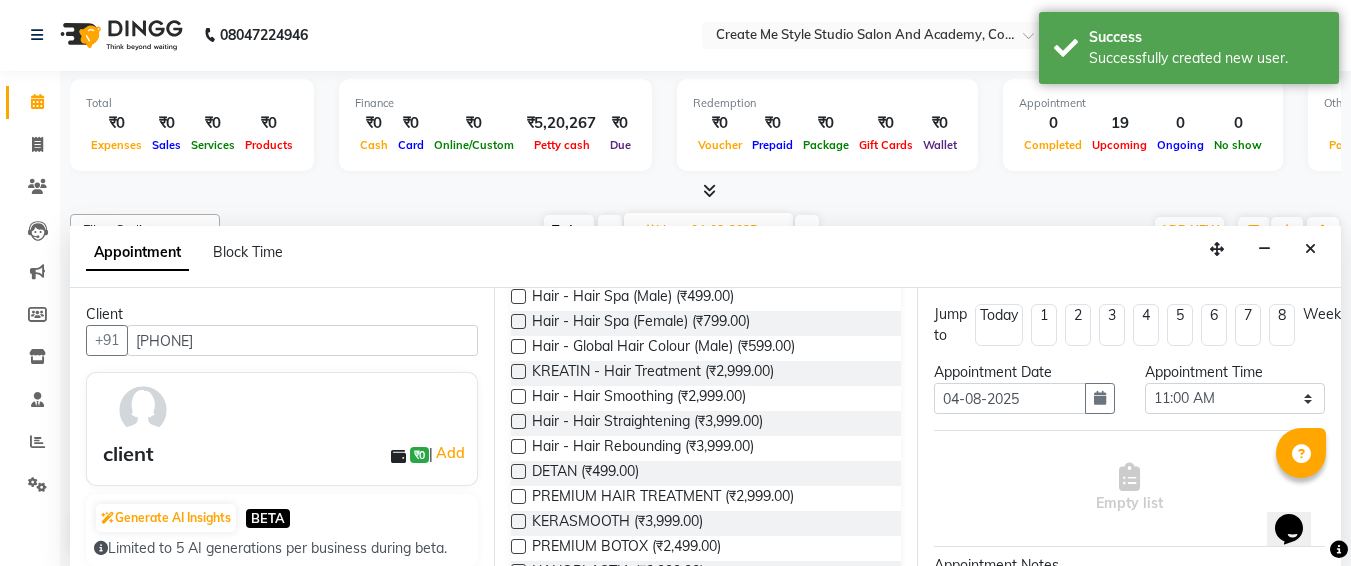 click at bounding box center (518, 396) 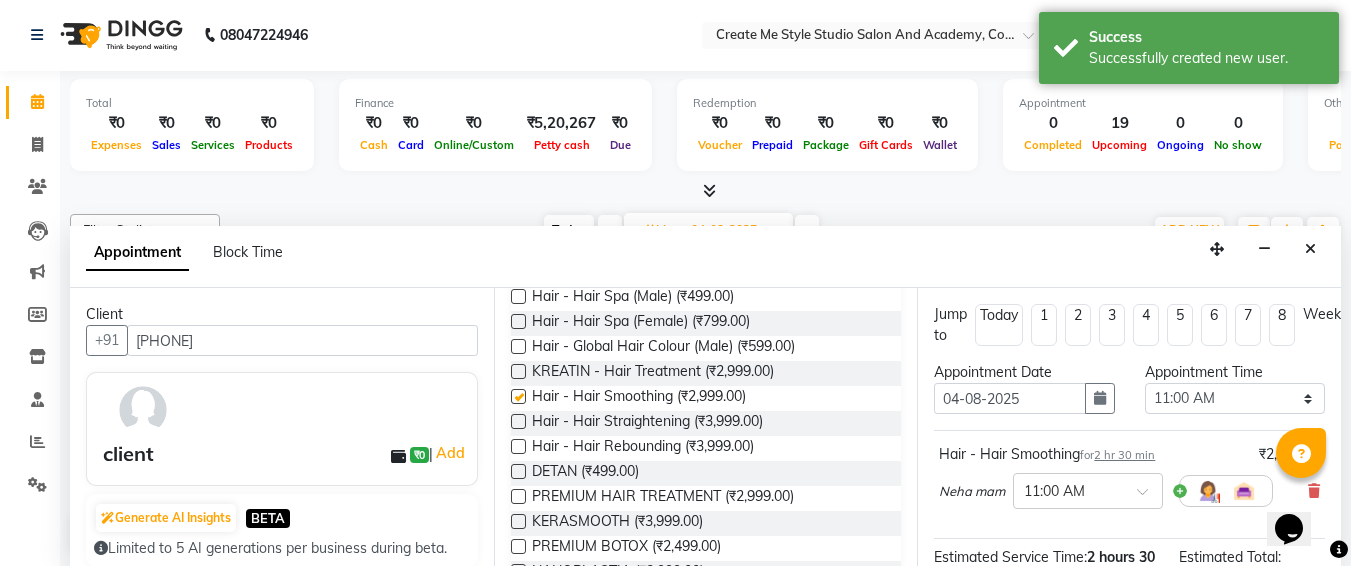 checkbox on "false" 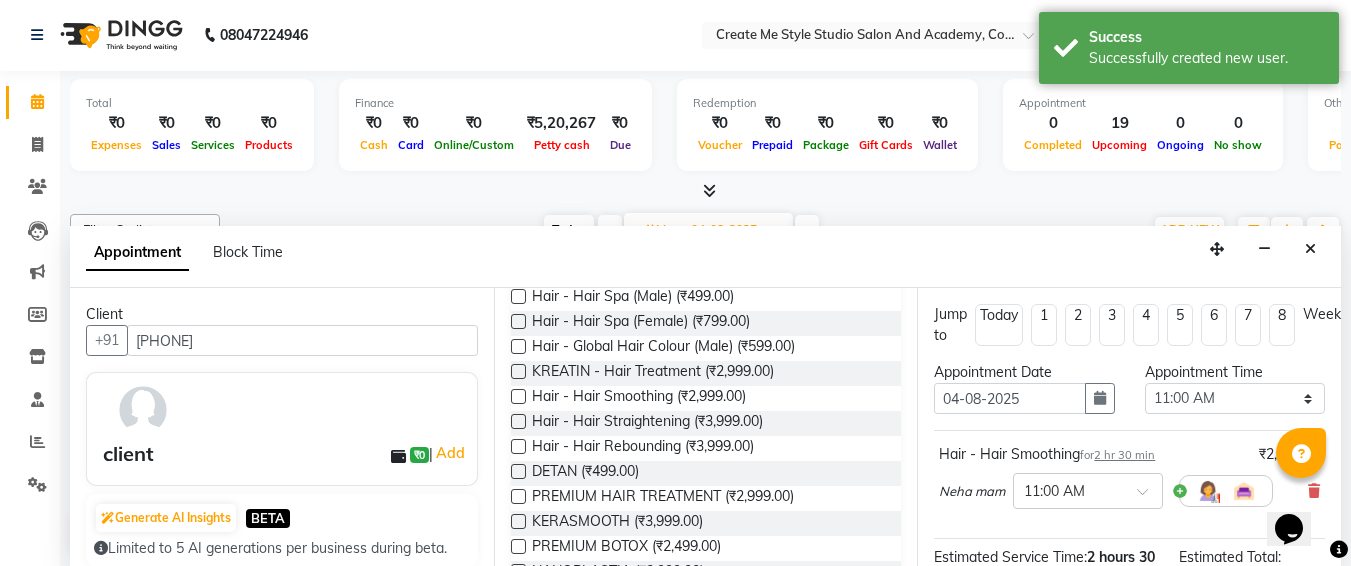 scroll, scrollTop: 284, scrollLeft: 26, axis: both 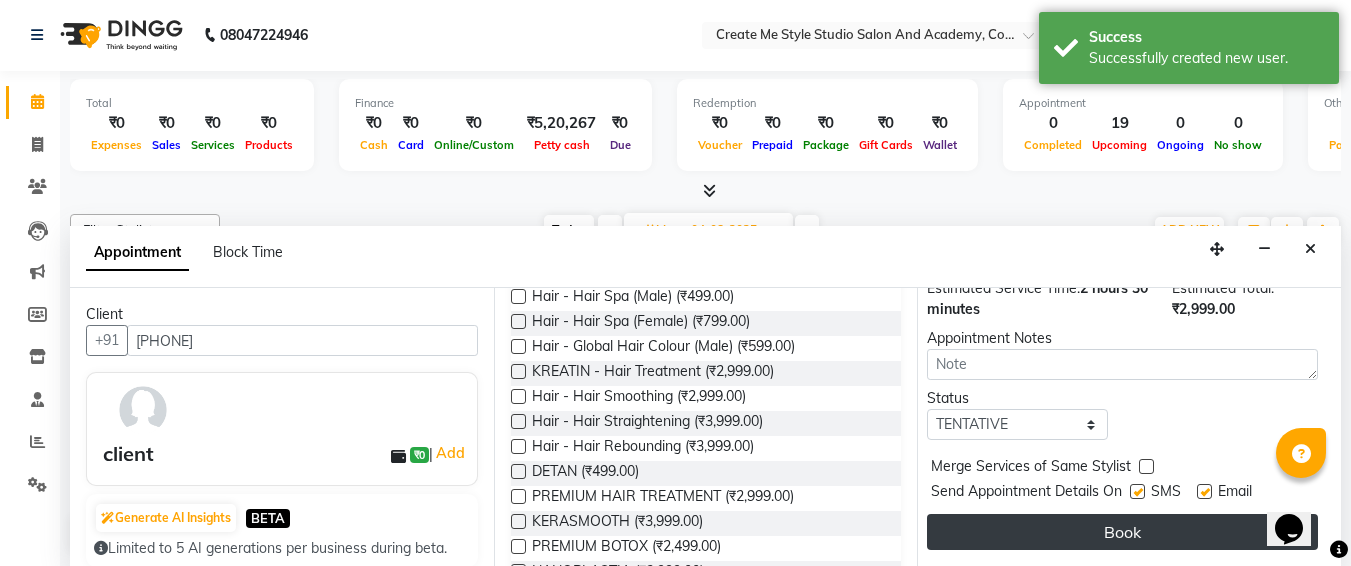 click on "Book" at bounding box center [1122, 532] 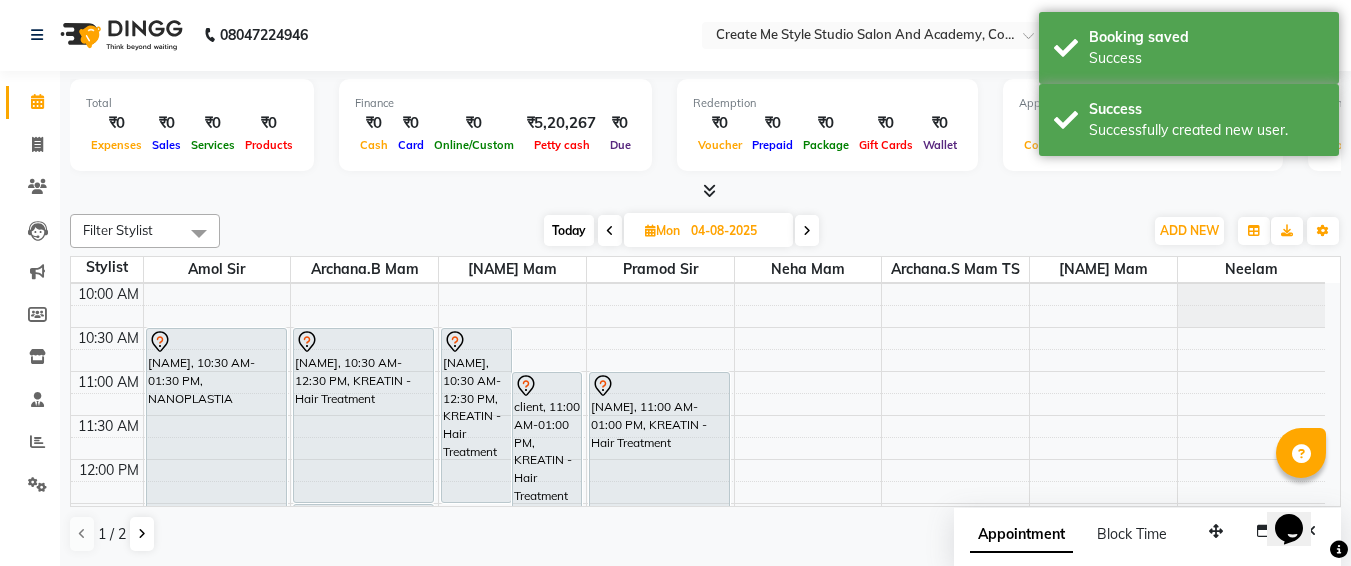 scroll, scrollTop: 0, scrollLeft: 0, axis: both 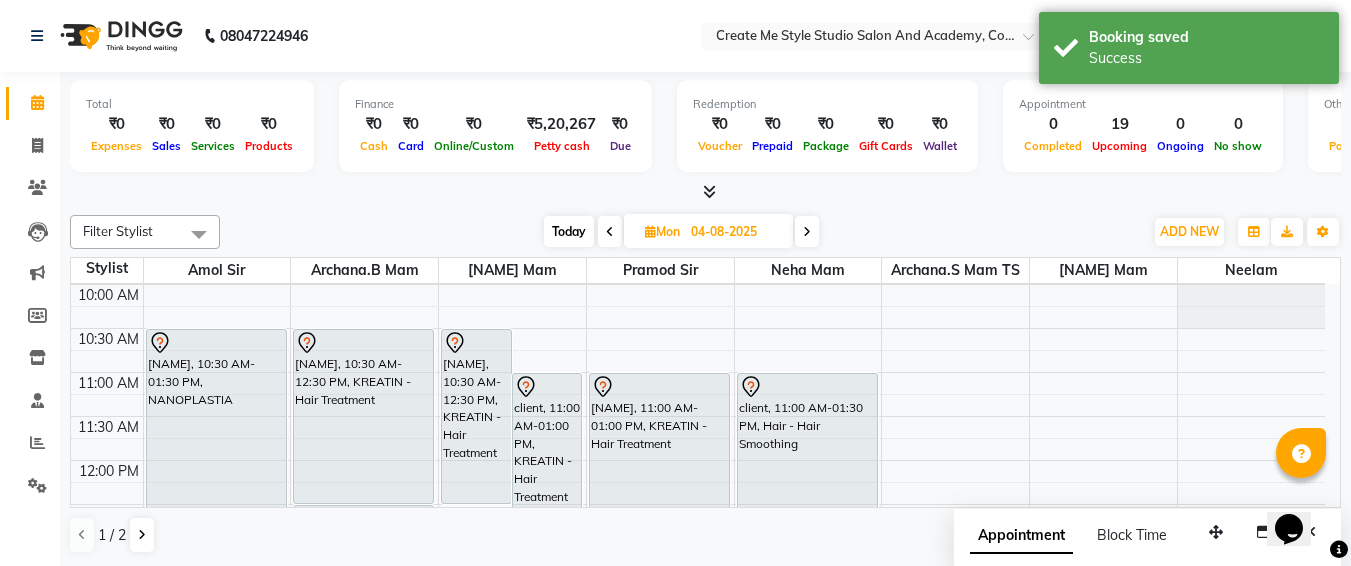 click on "04-08-2025" at bounding box center [735, 232] 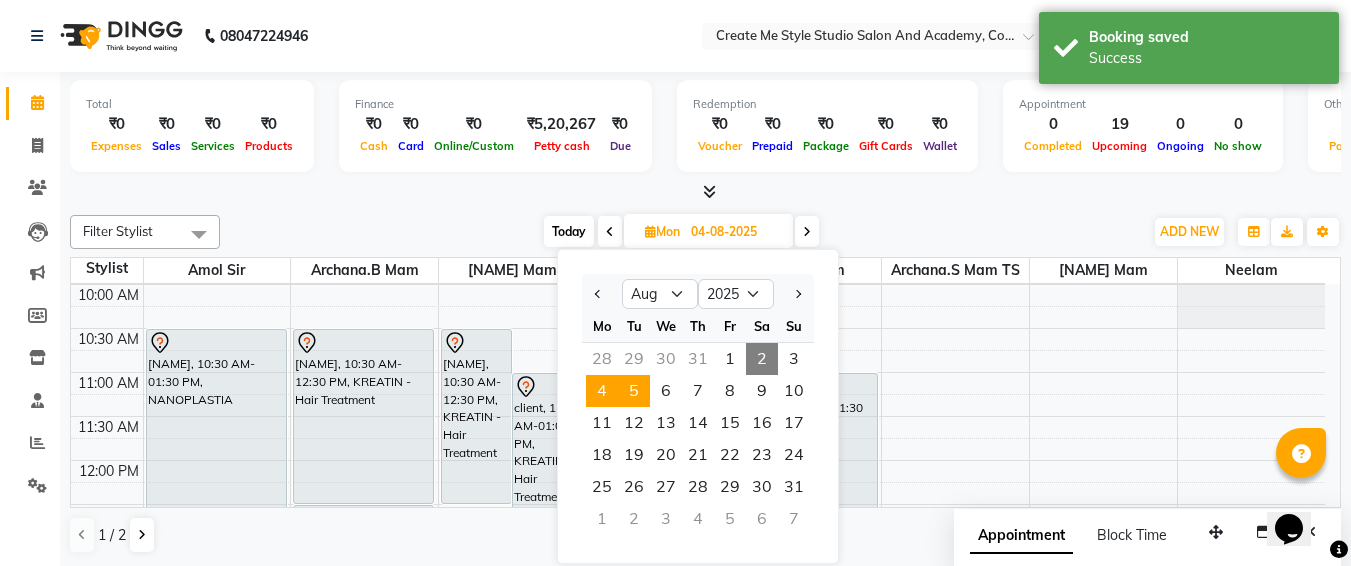 click on "5" at bounding box center [634, 391] 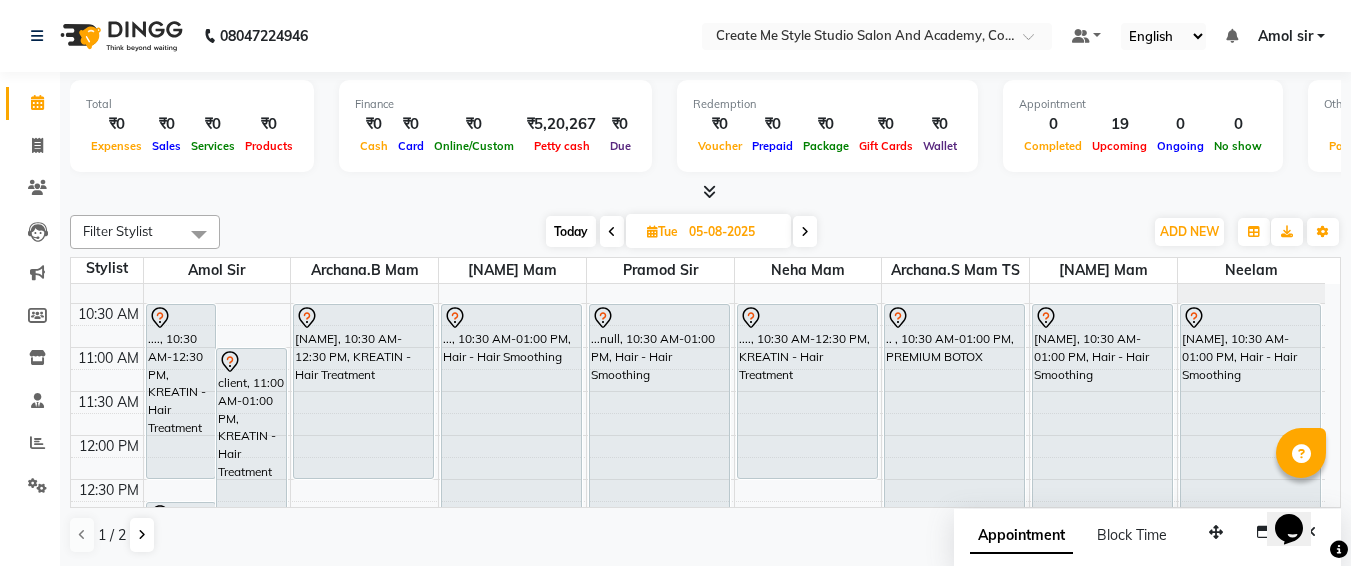 scroll, scrollTop: 113, scrollLeft: 0, axis: vertical 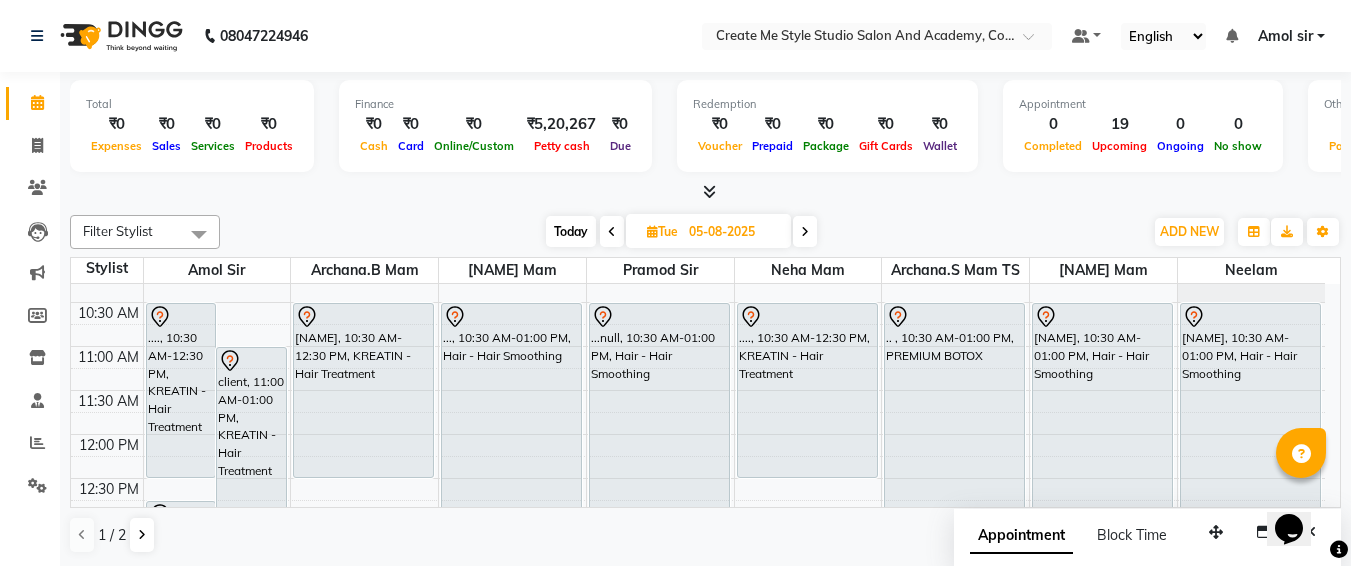 click on "05-08-2025" at bounding box center [733, 232] 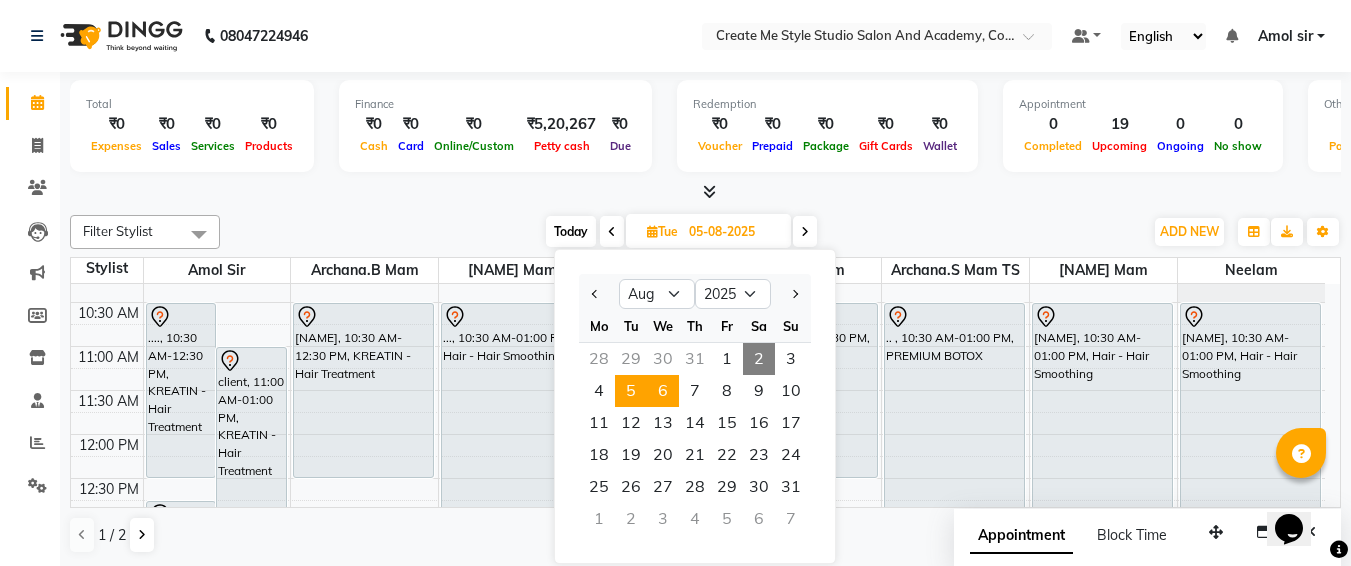 click on "6" at bounding box center (663, 391) 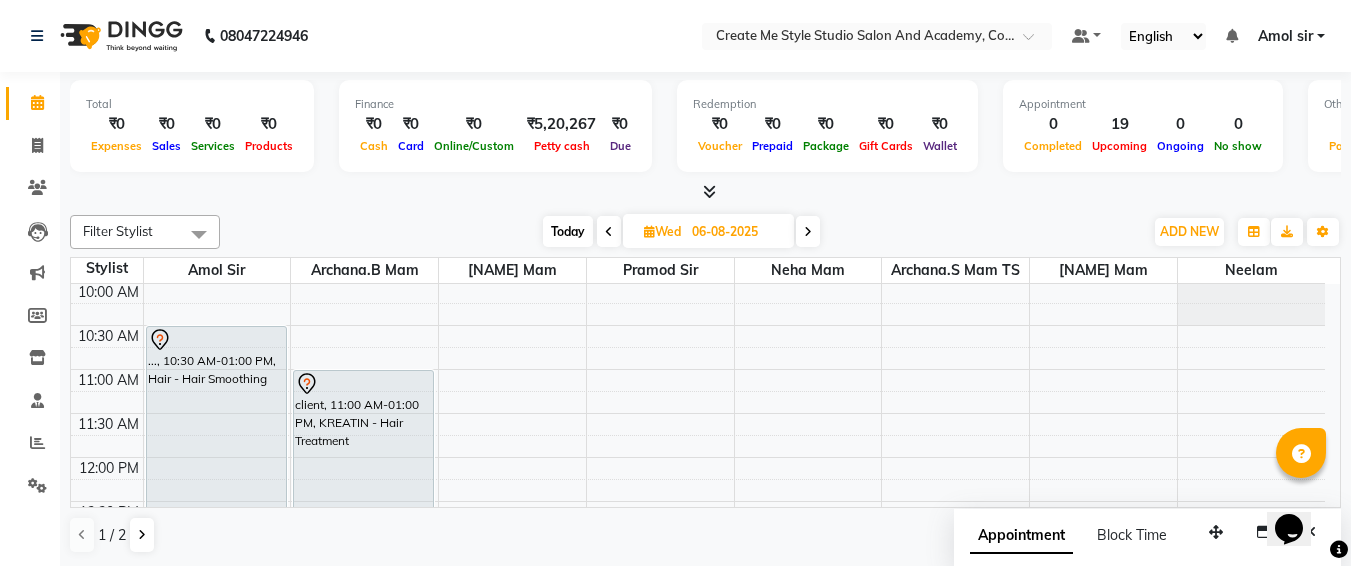 scroll, scrollTop: 88, scrollLeft: 0, axis: vertical 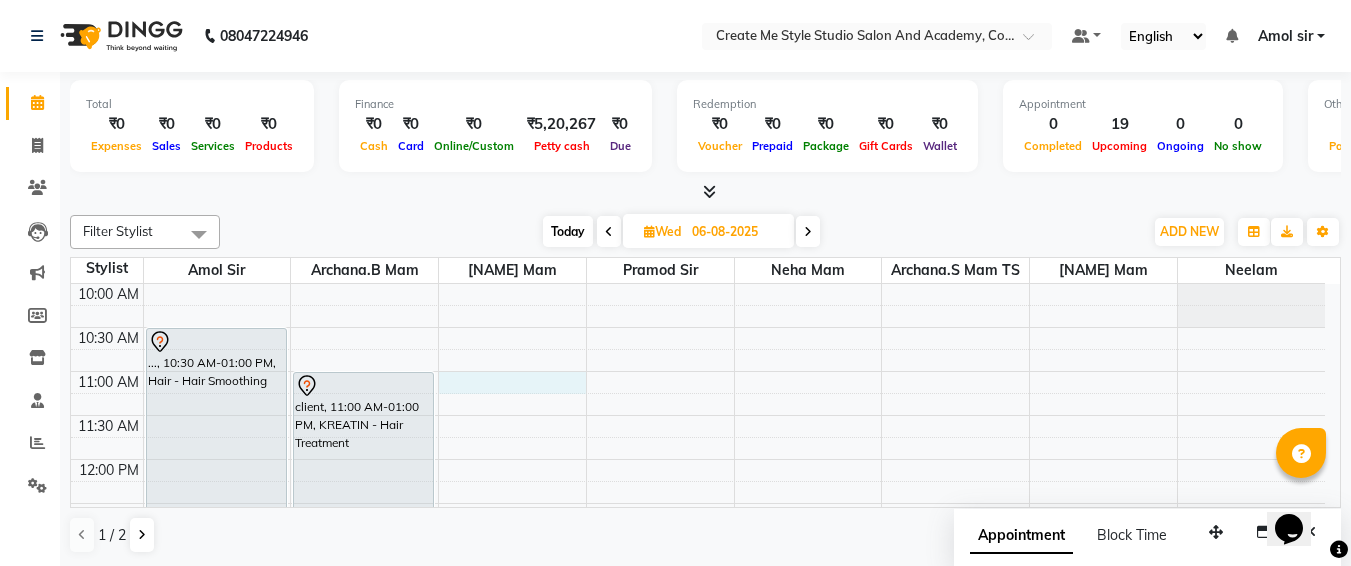 click on "9:00 AM 9:30 AM 10:00 AM 10:30 AM 11:00 AM 11:30 AM 12:00 PM 12:30 PM 1:00 PM 1:30 PM 2:00 PM 2:30 PM 3:00 PM 3:30 PM 4:00 PM 4:30 PM 5:00 PM 5:30 PM 6:00 PM 6:30 PM 7:00 PM 7:30 PM 8:00 PM 8:30 PM 9:00 PM 9:30 PM             .. , 10:30 AM-01:00 PM, Hair - Hair Smoothing             [NAME], 11:00 AM-01:00 PM, KREATIN - Hair Treatment" at bounding box center [698, 767] 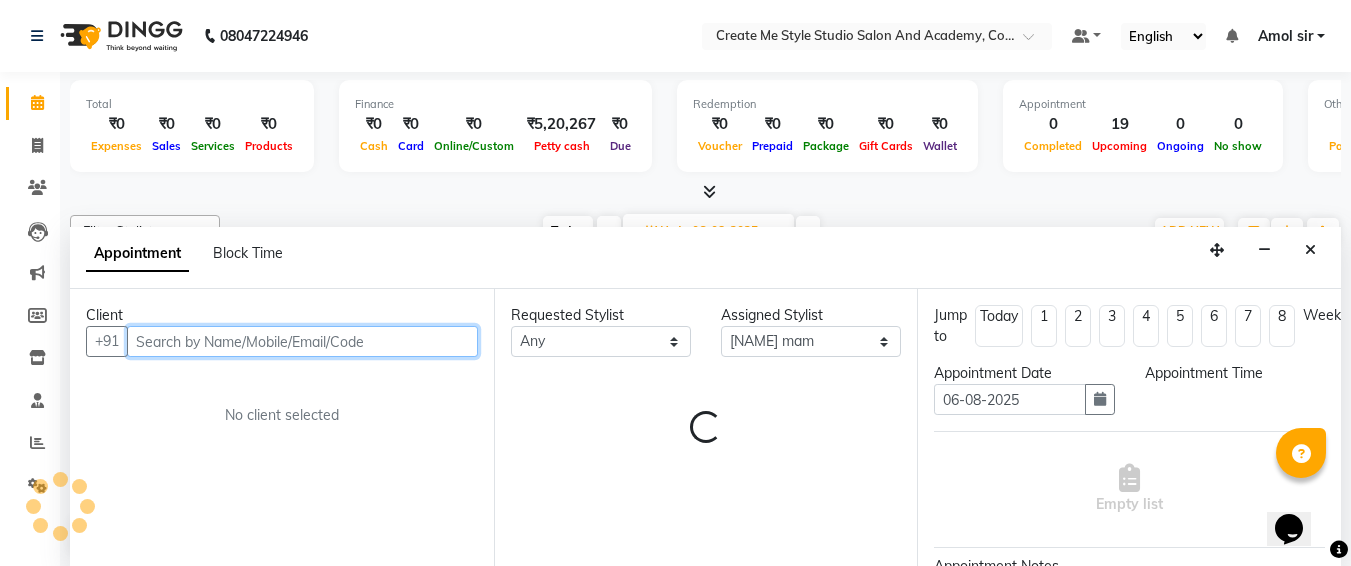 select on "660" 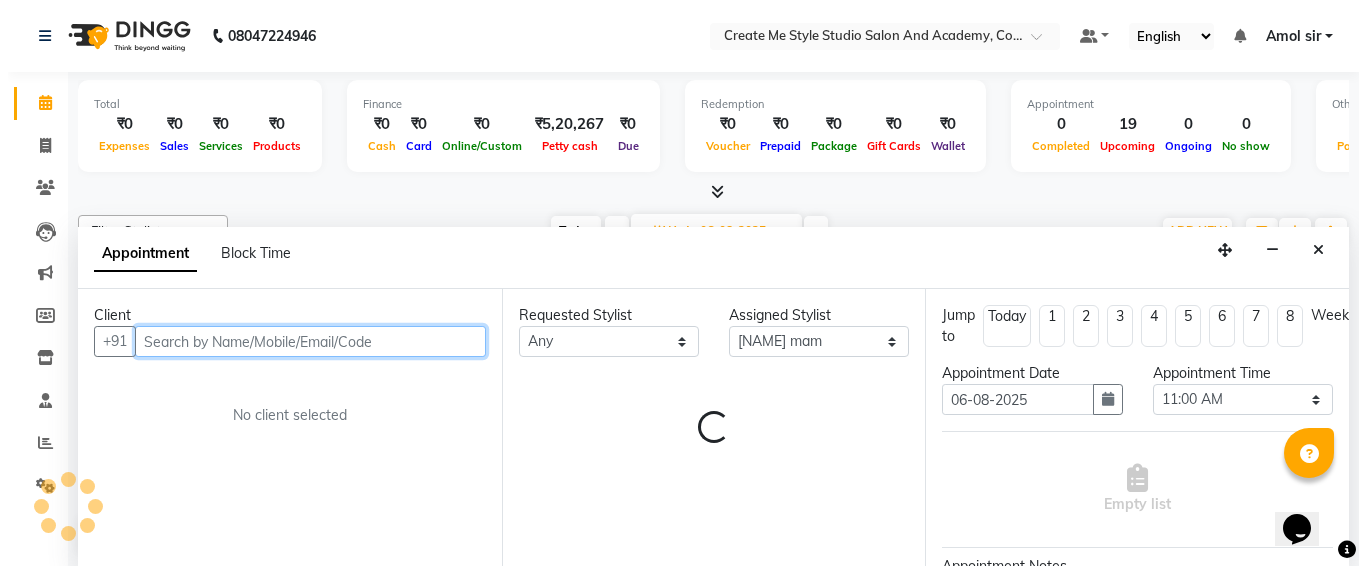 scroll, scrollTop: 1, scrollLeft: 0, axis: vertical 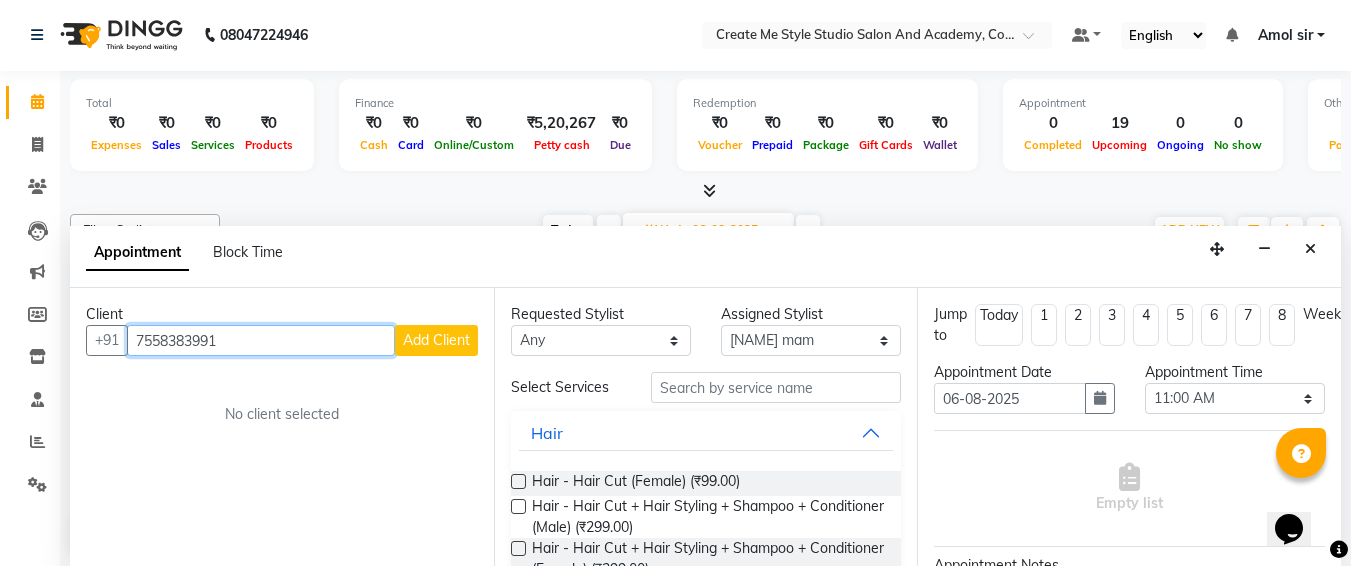 type on "7558383991" 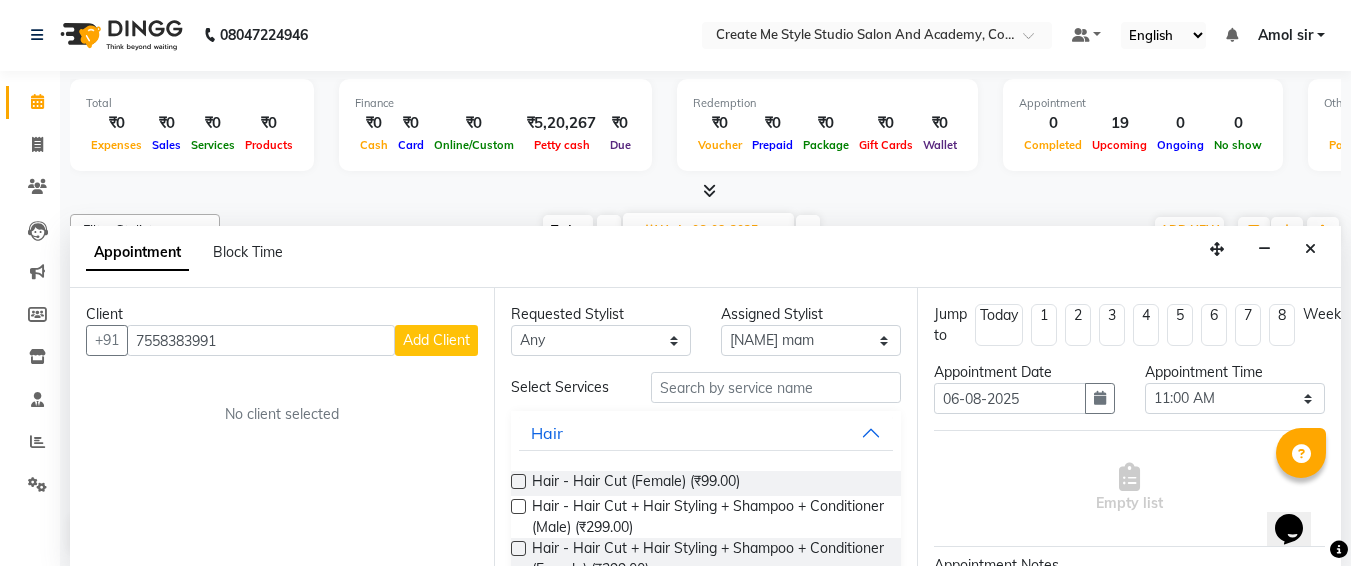 click on "Add Client" at bounding box center (436, 340) 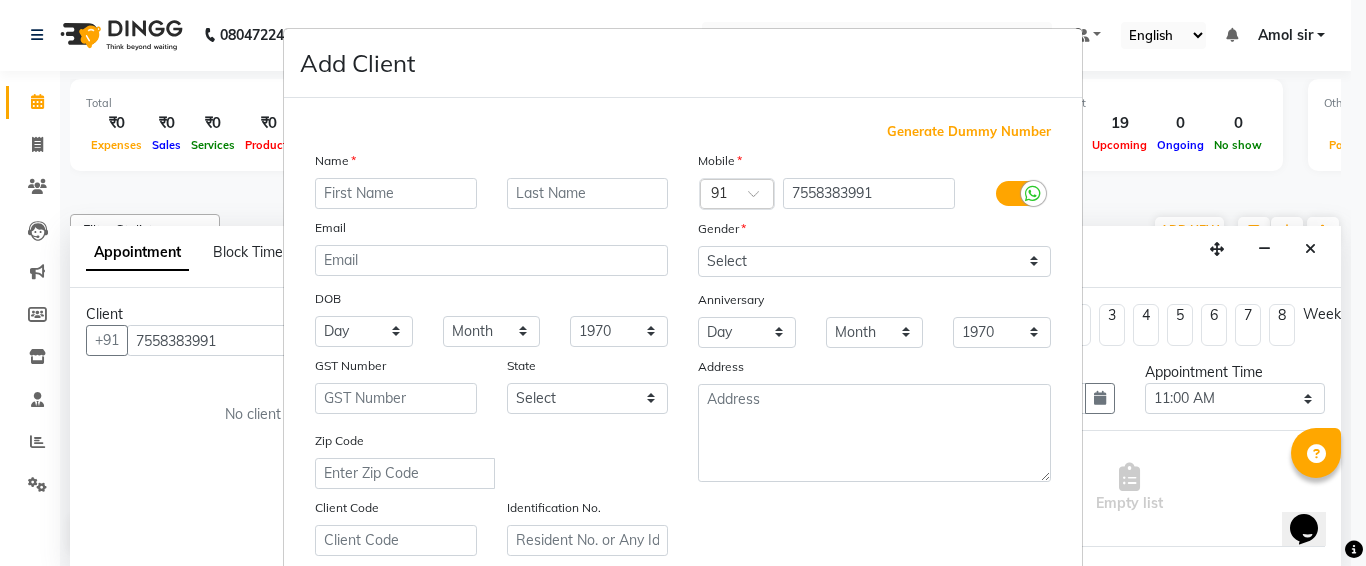 click at bounding box center [396, 193] 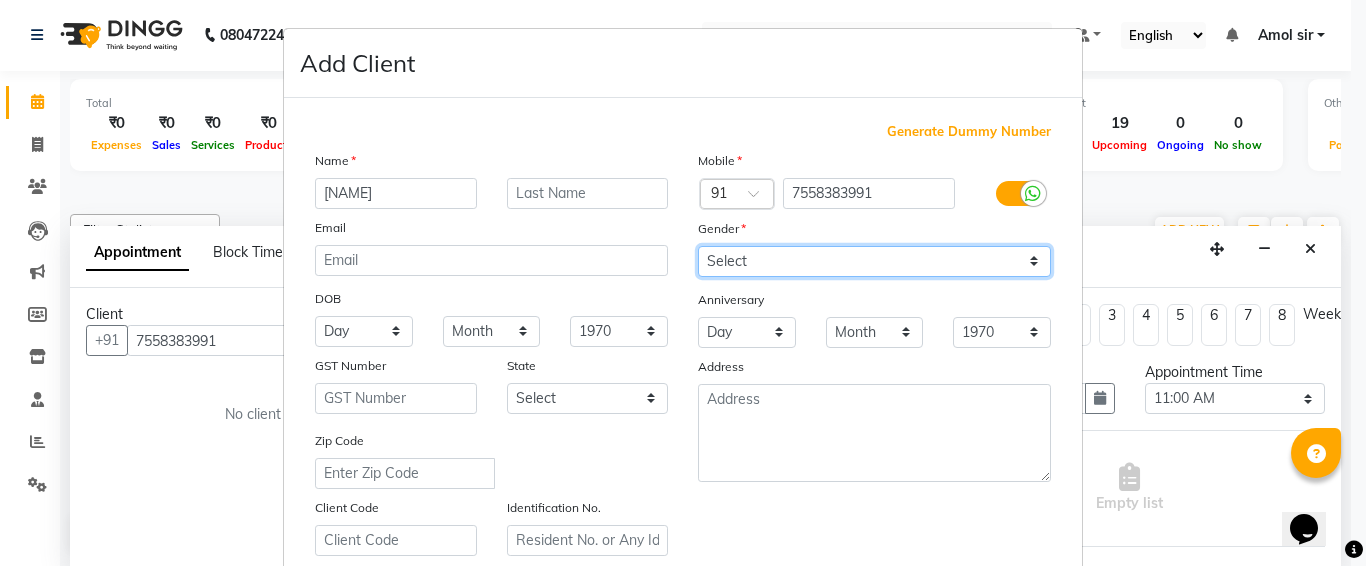 click on "Select Male Female Other Prefer Not To Say" at bounding box center [874, 261] 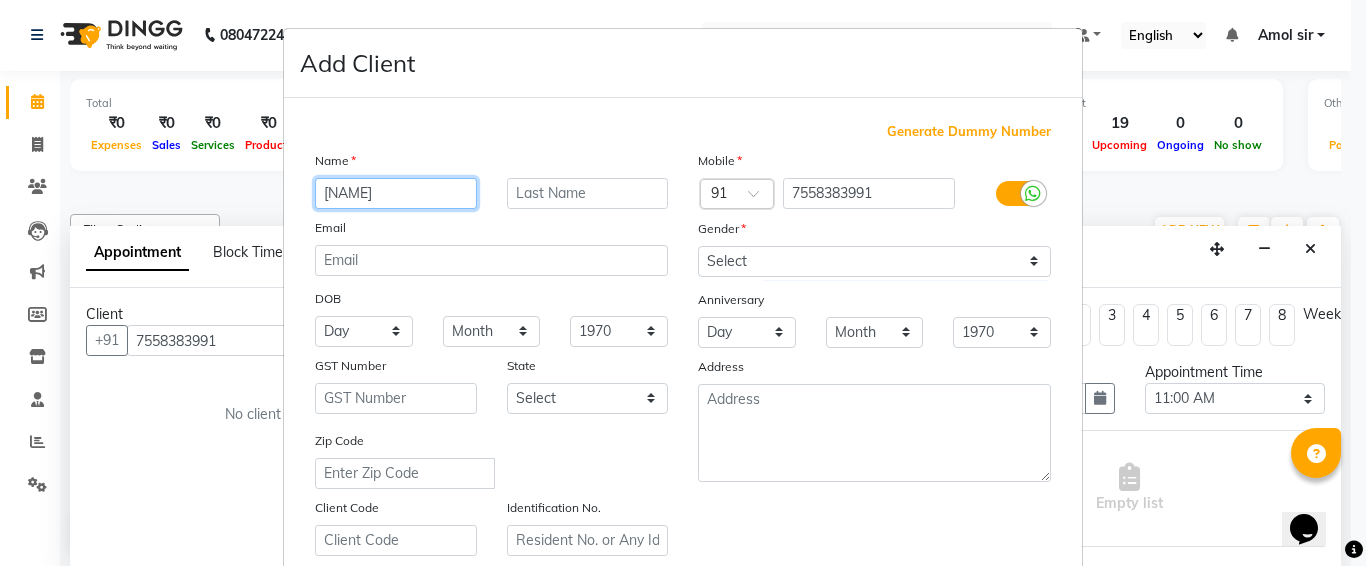 click on "[NAME]" at bounding box center [396, 193] 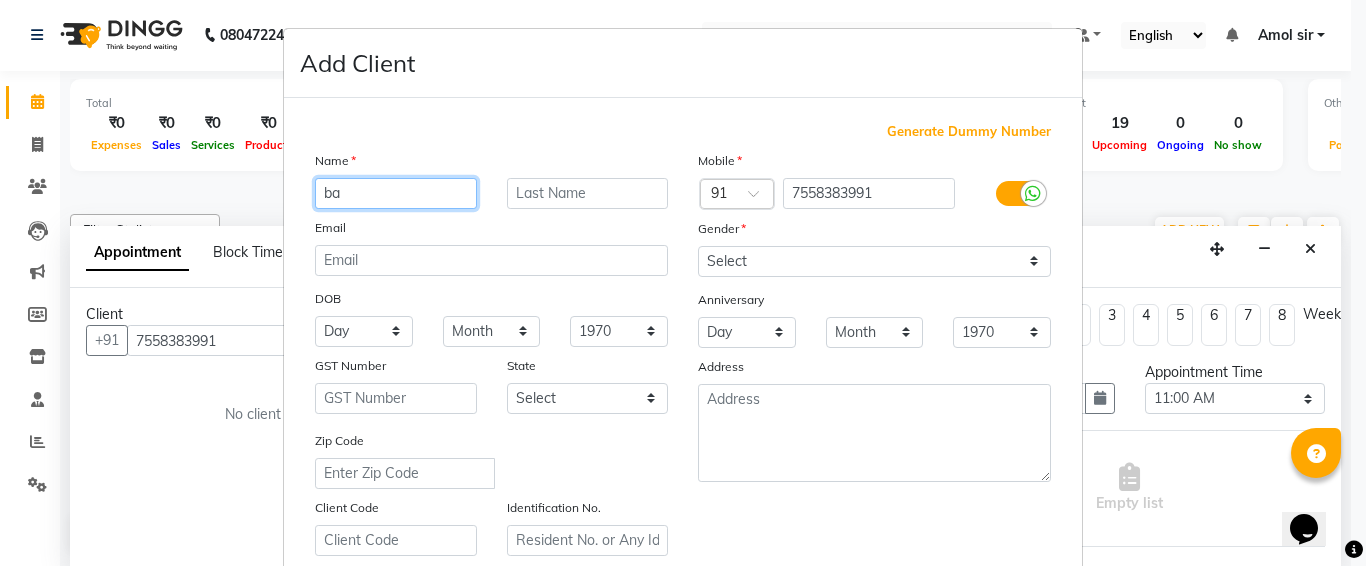 type on "b" 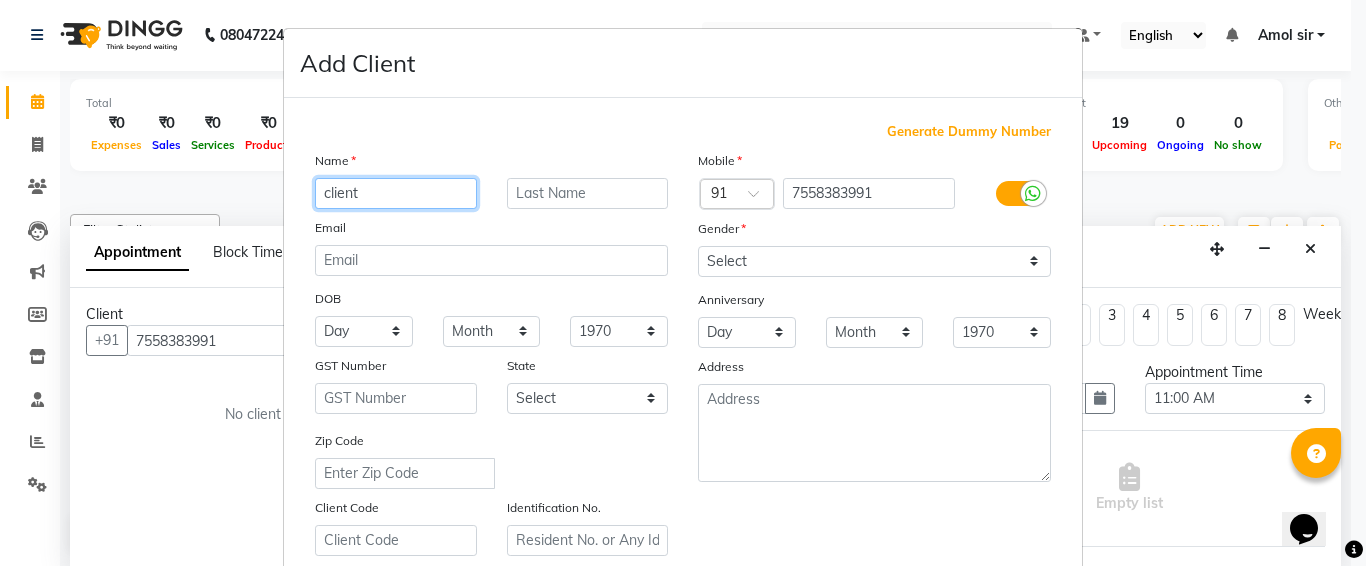 type on "client" 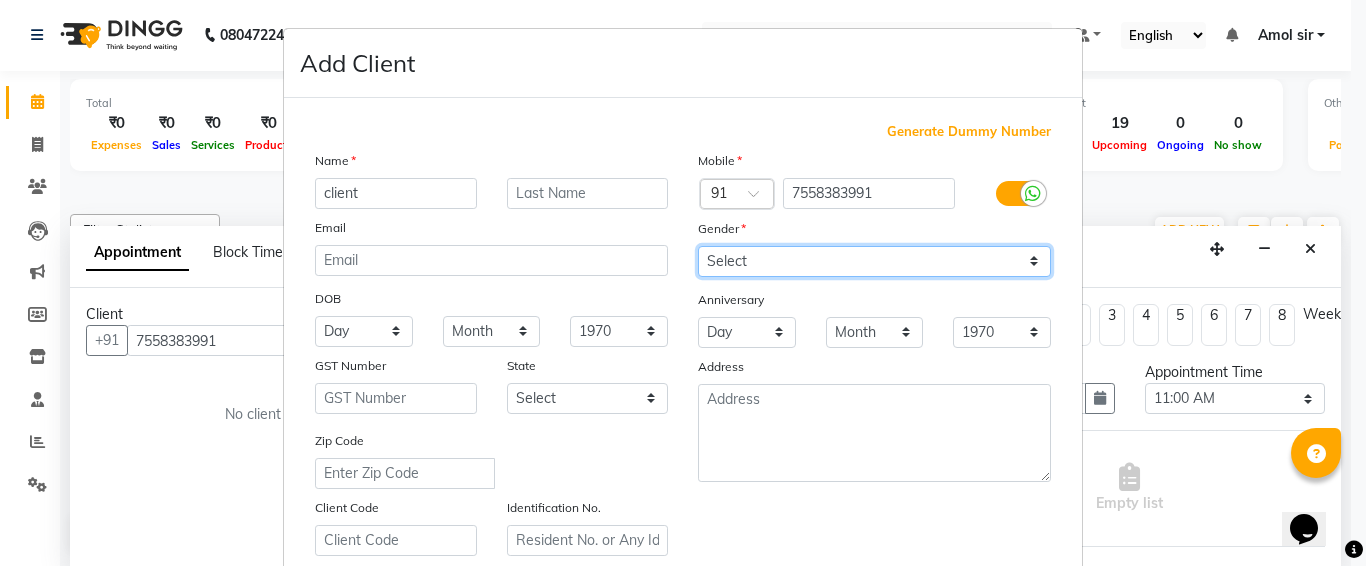 drag, startPoint x: 758, startPoint y: 255, endPoint x: 785, endPoint y: 349, distance: 97.80082 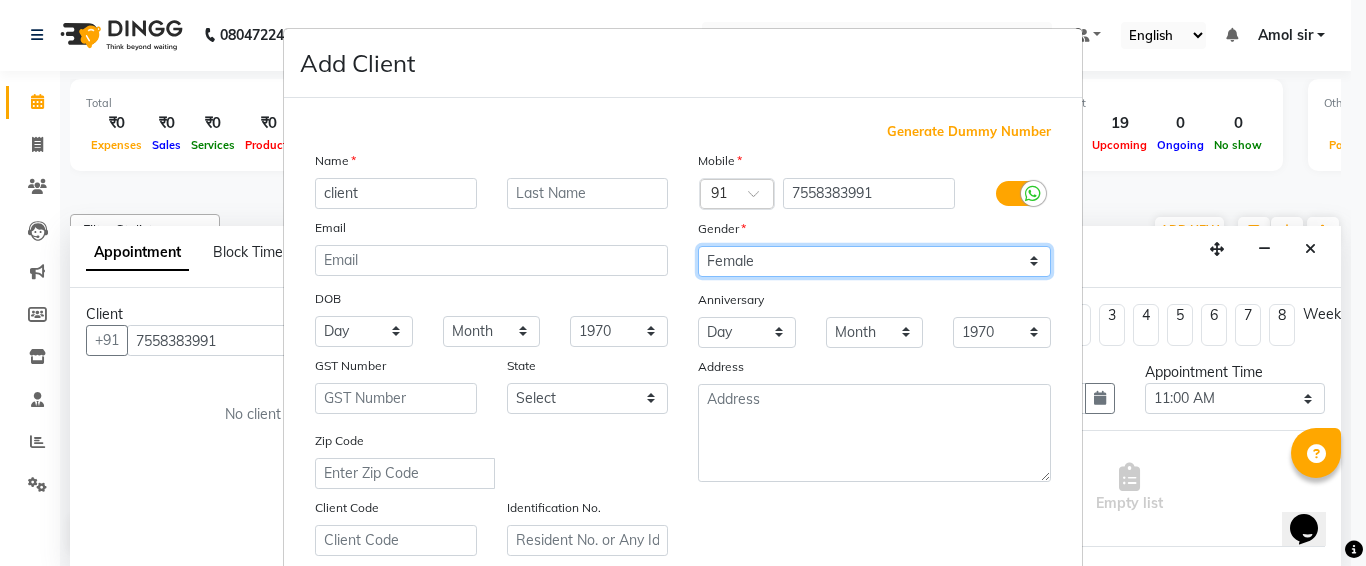 click on "Select Male Female Other Prefer Not To Say" at bounding box center [874, 261] 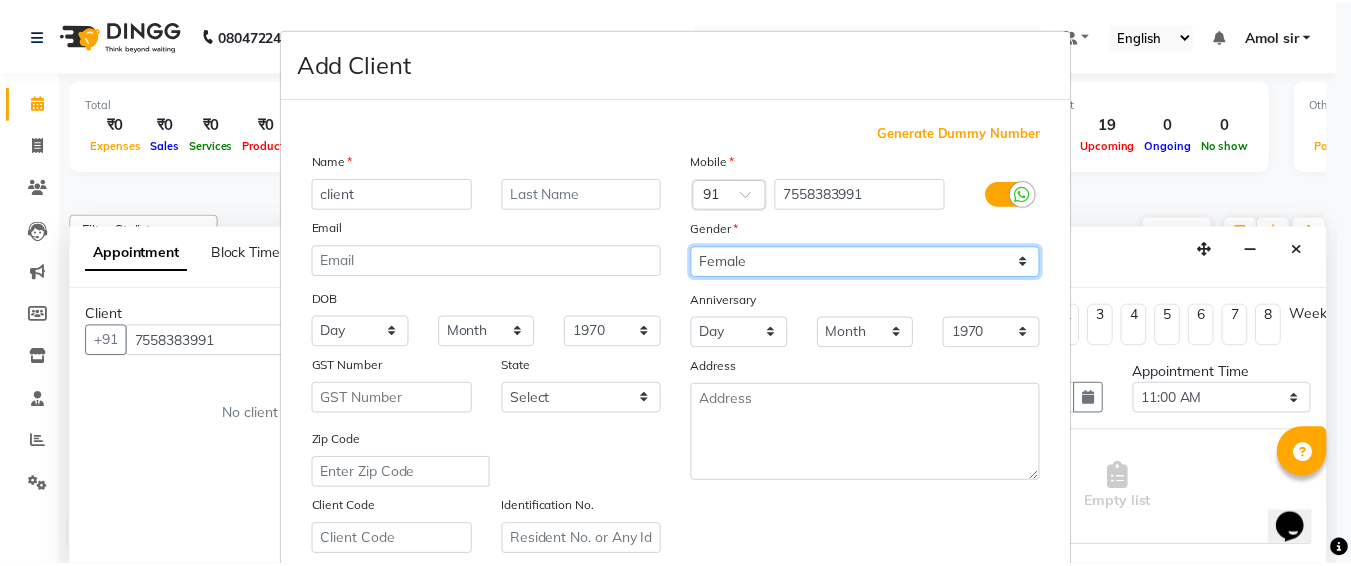scroll, scrollTop: 357, scrollLeft: 0, axis: vertical 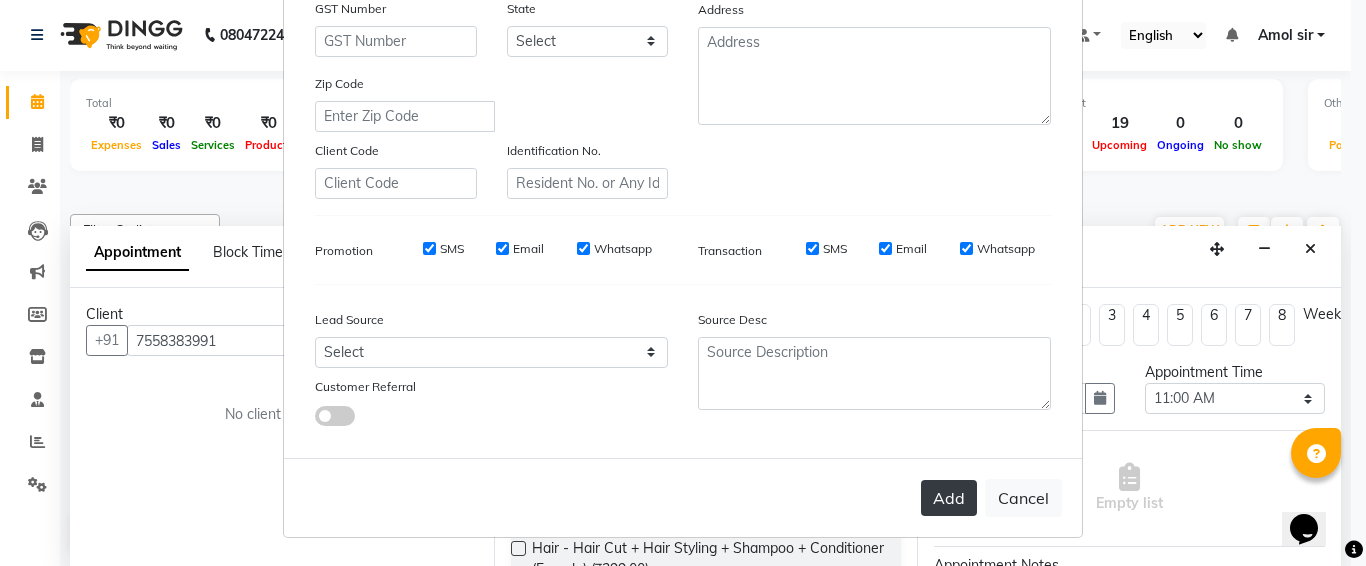 click on "Add" at bounding box center (949, 498) 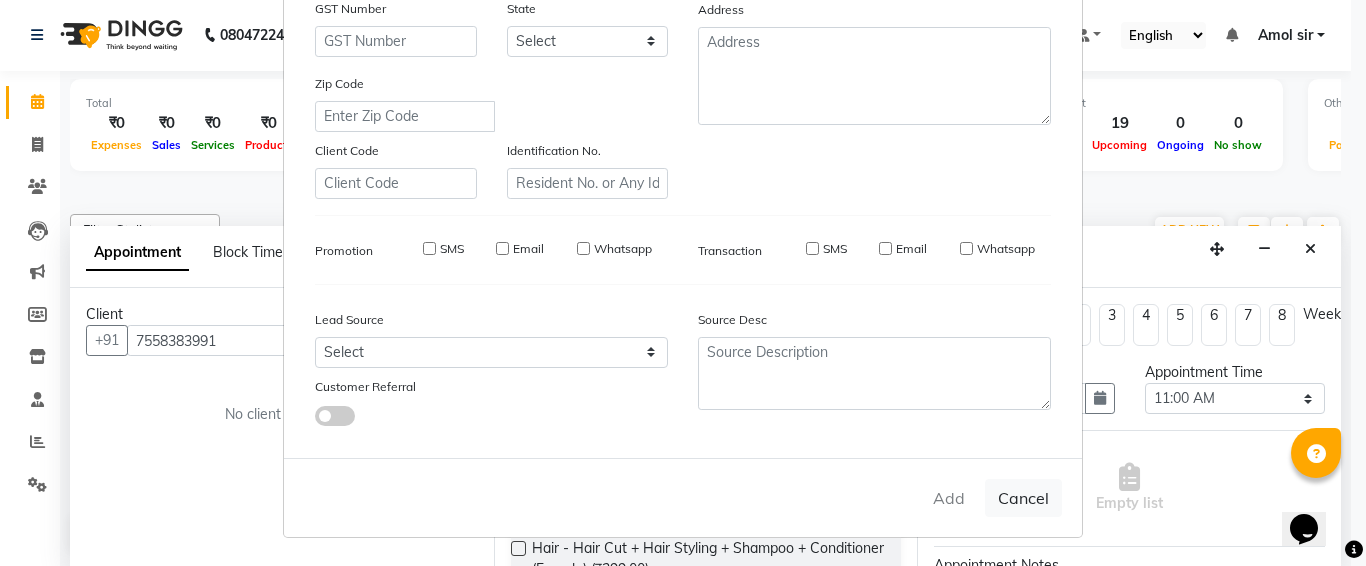 type 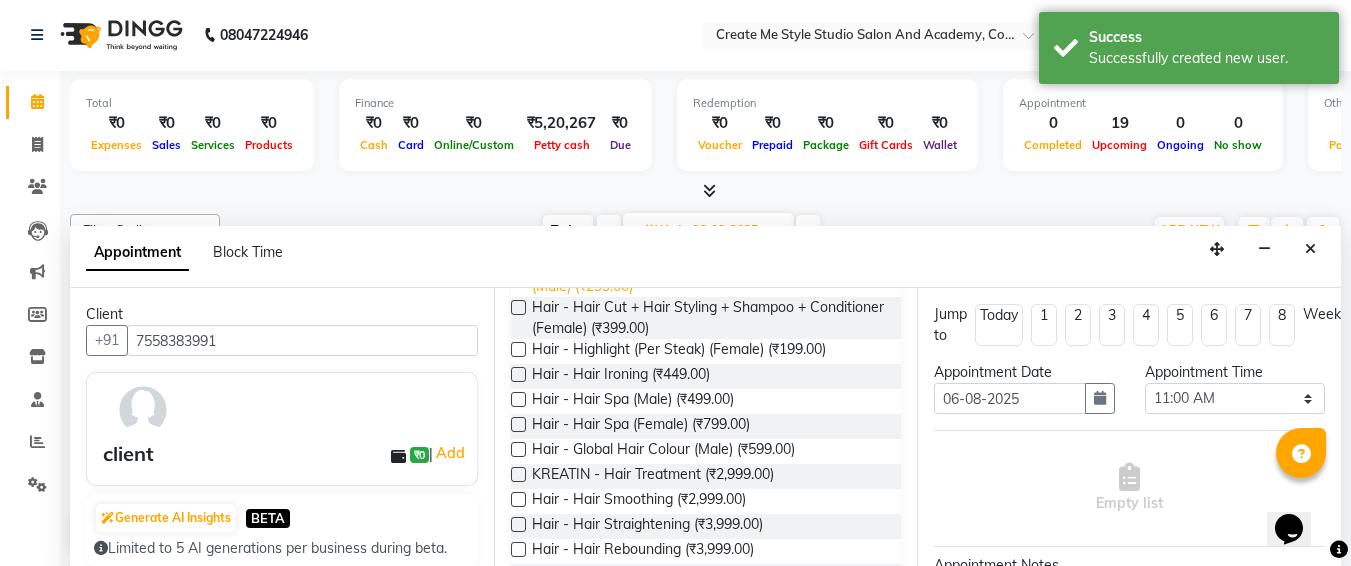 scroll, scrollTop: 253, scrollLeft: 0, axis: vertical 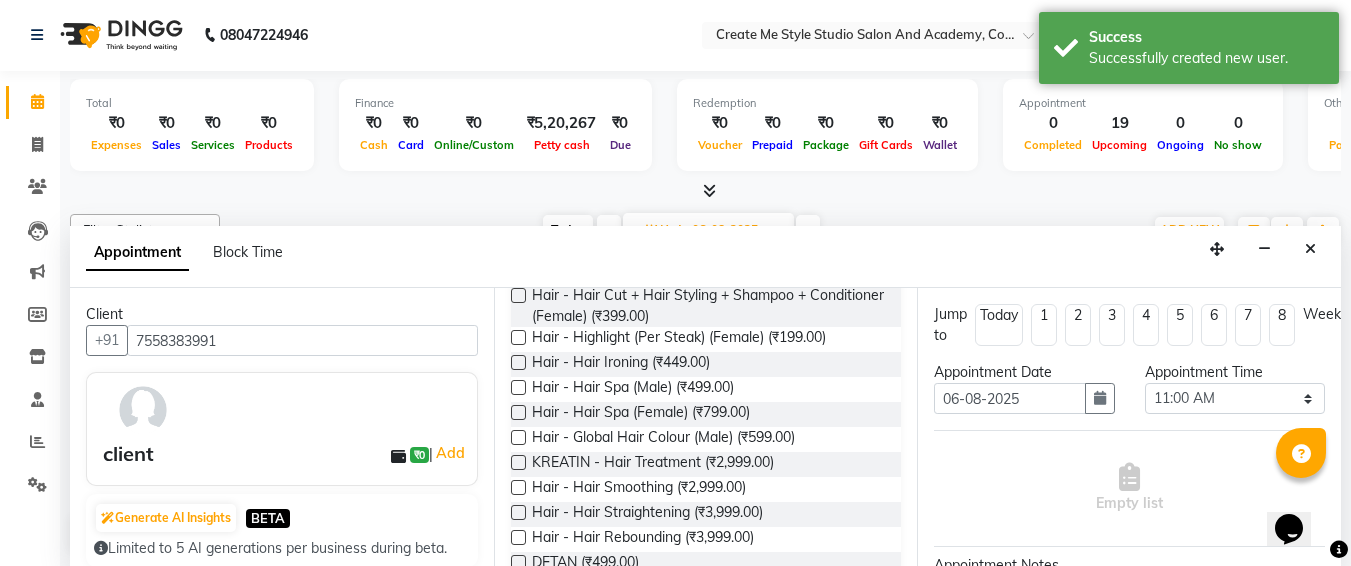 click at bounding box center [518, 462] 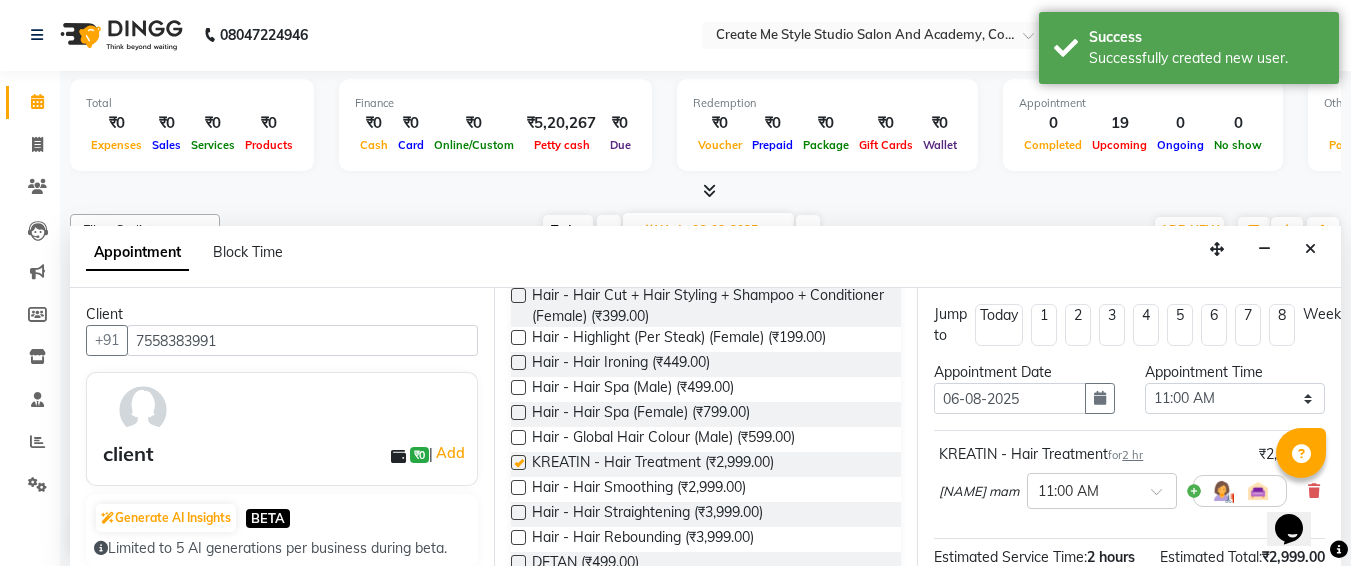 checkbox on "false" 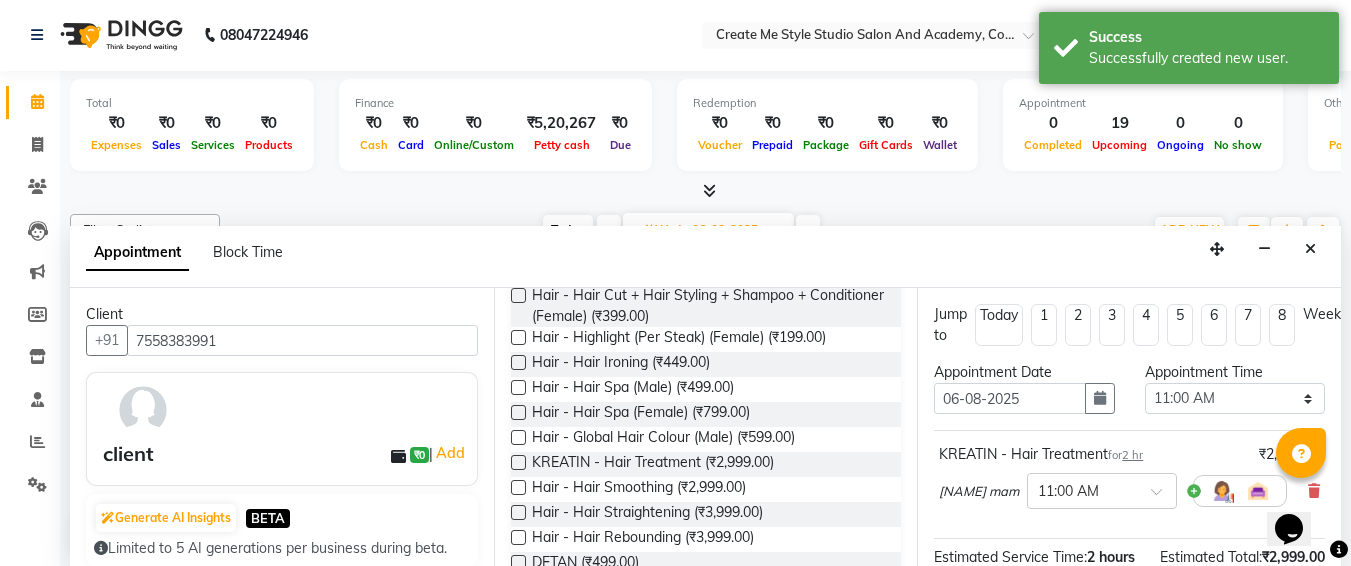 scroll, scrollTop: 287, scrollLeft: 26, axis: both 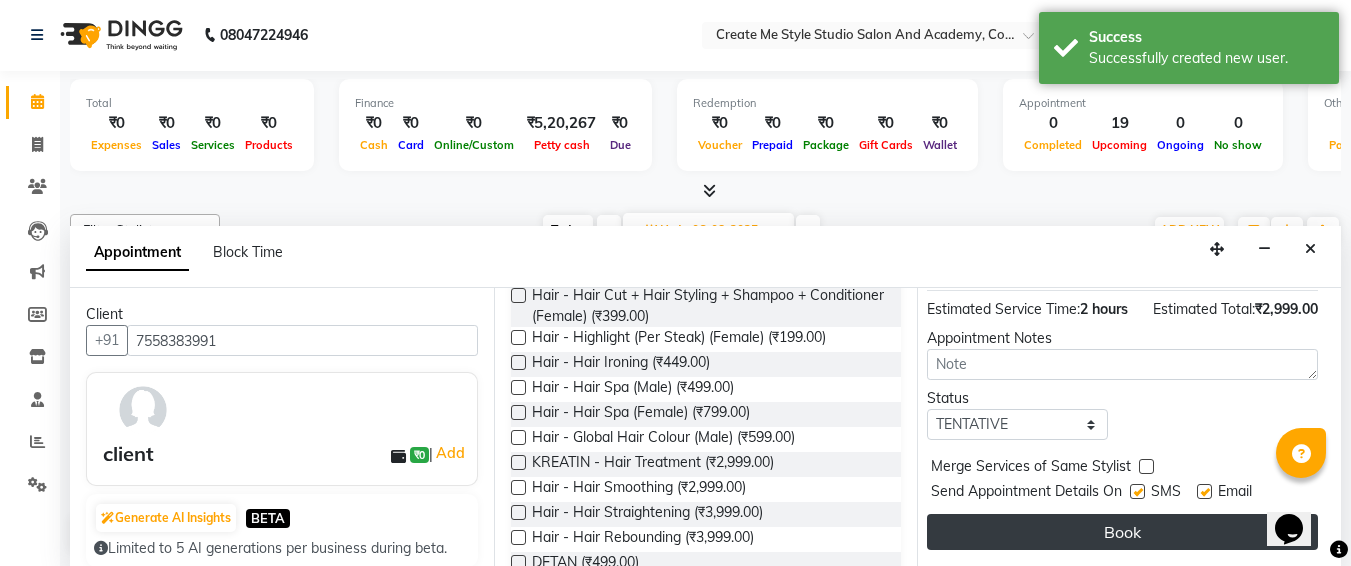 click on "Book" at bounding box center (1122, 532) 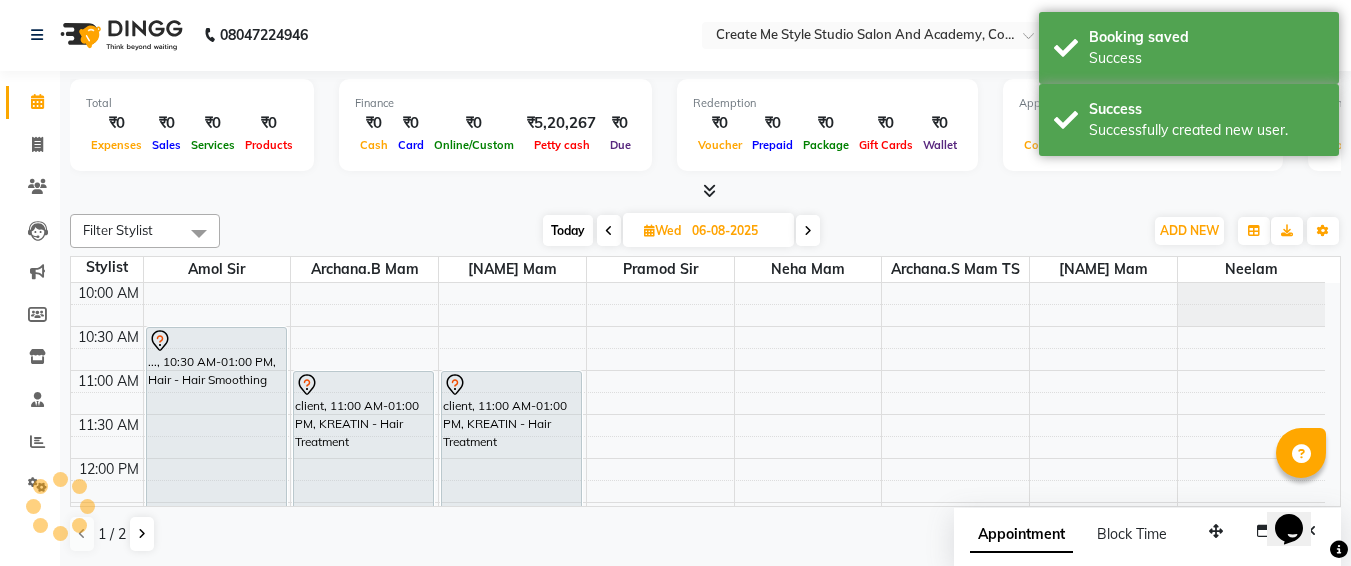scroll, scrollTop: 0, scrollLeft: 0, axis: both 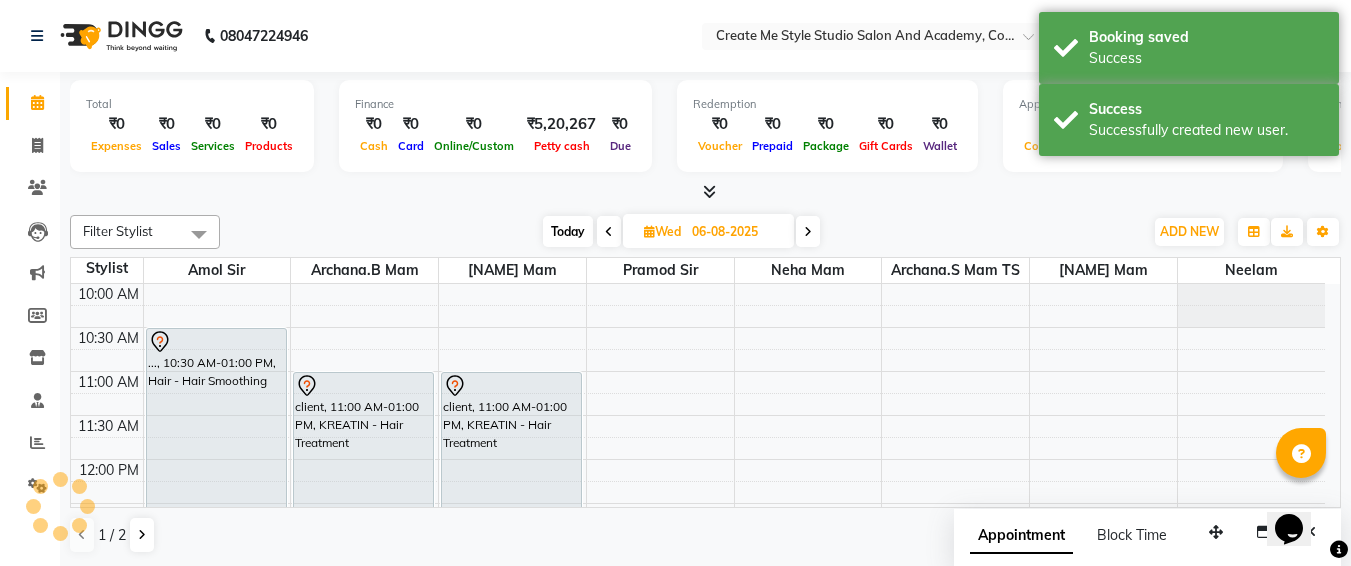 click on "06-08-2025" at bounding box center [736, 232] 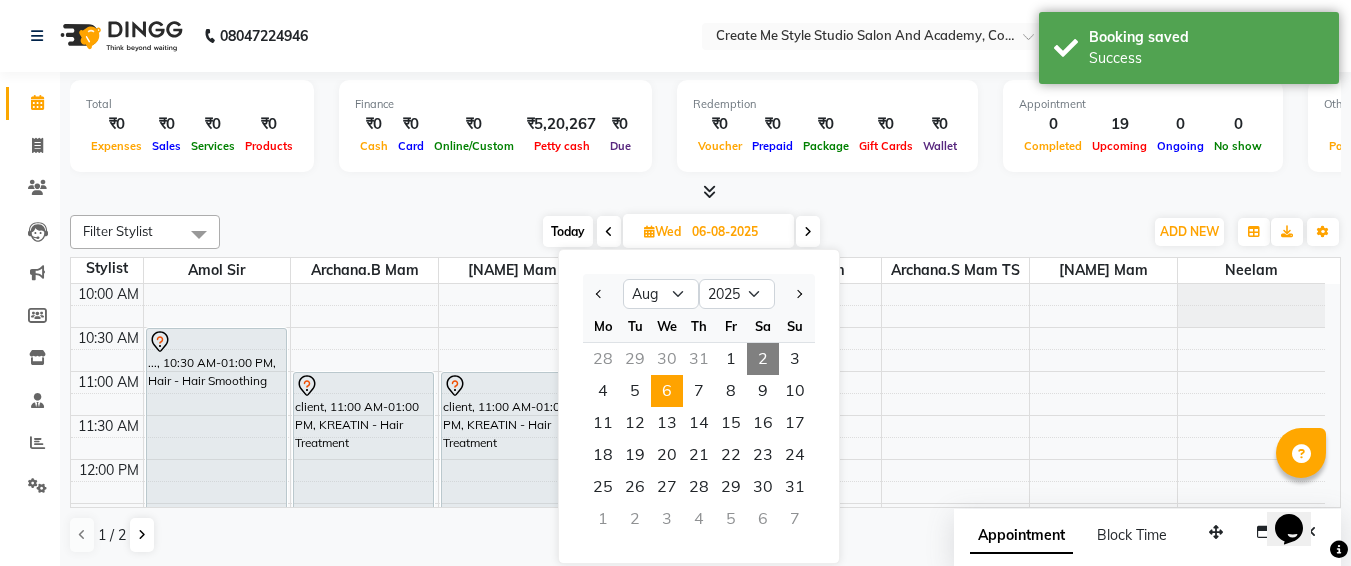 click on "2" at bounding box center [763, 359] 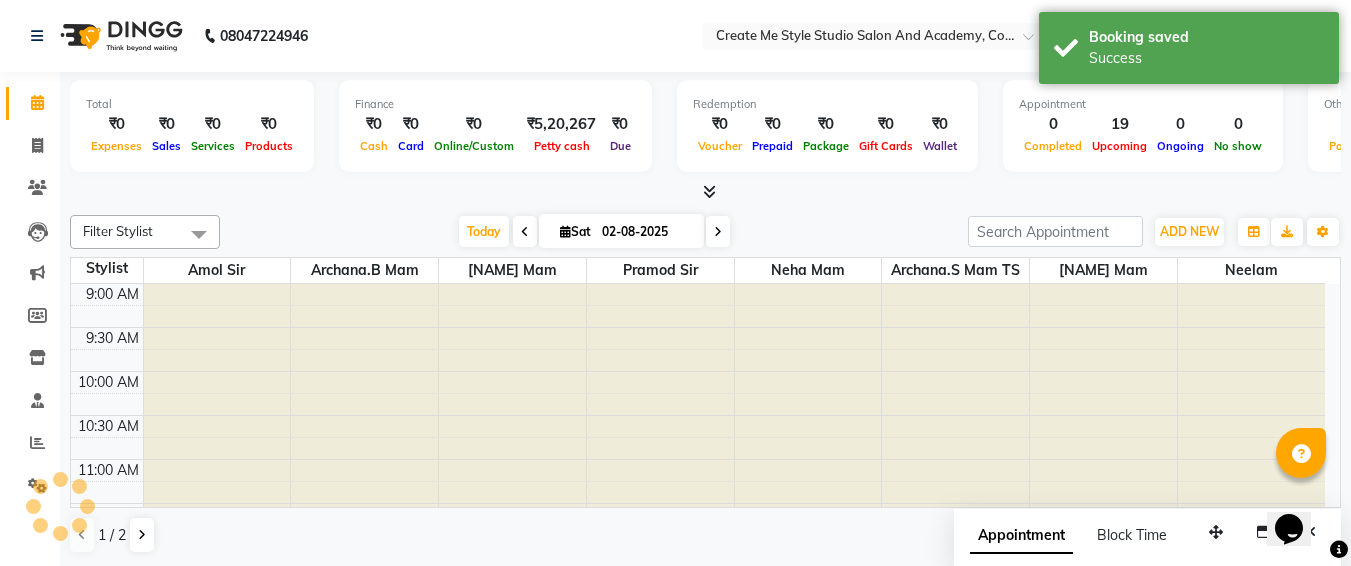 scroll, scrollTop: 529, scrollLeft: 0, axis: vertical 